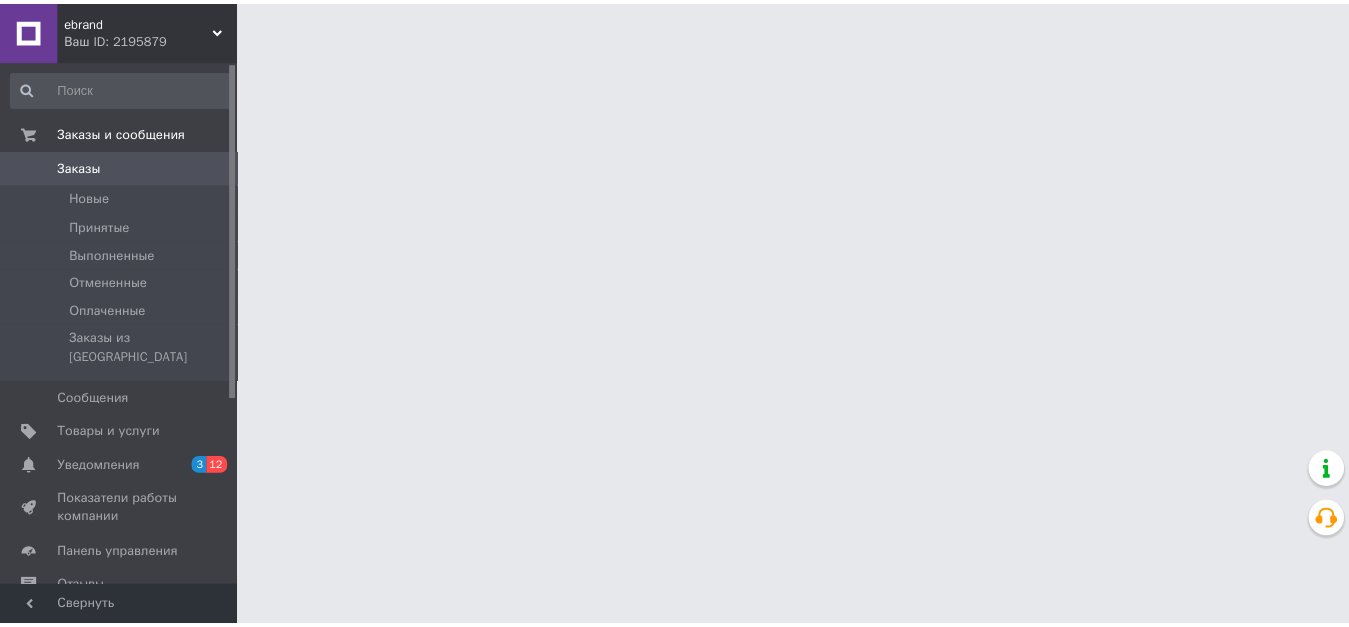 scroll, scrollTop: 0, scrollLeft: 0, axis: both 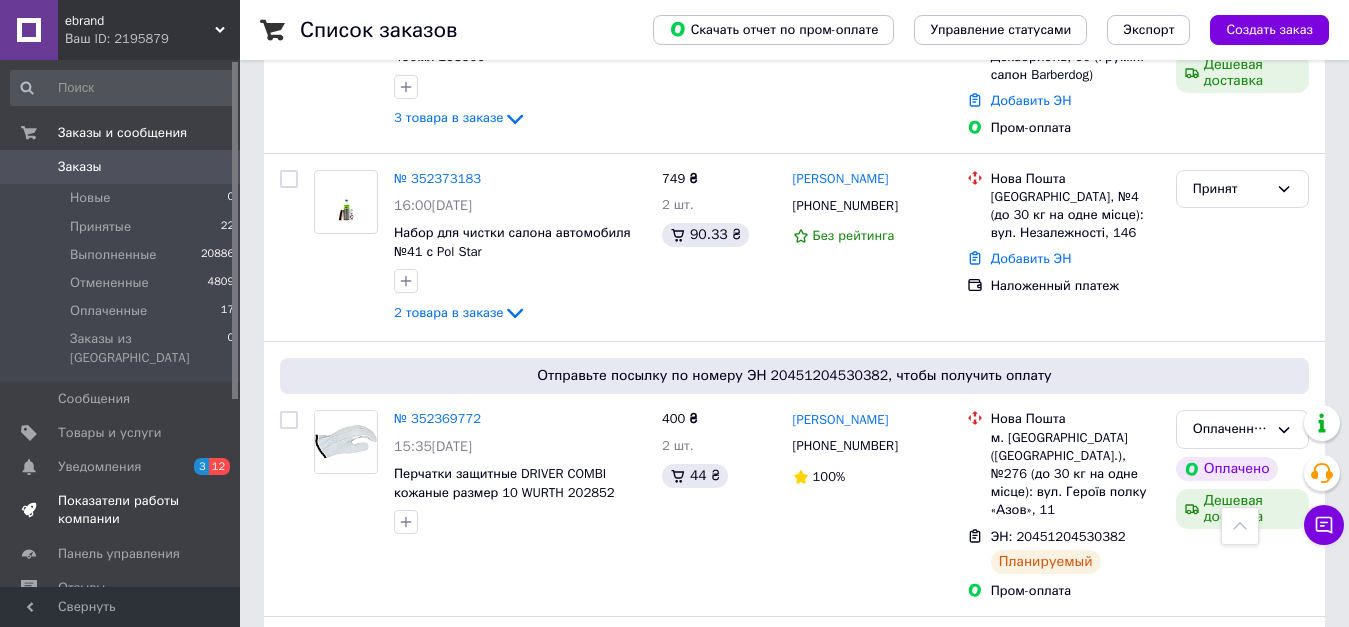 click on "Принятые" at bounding box center (100, 227) 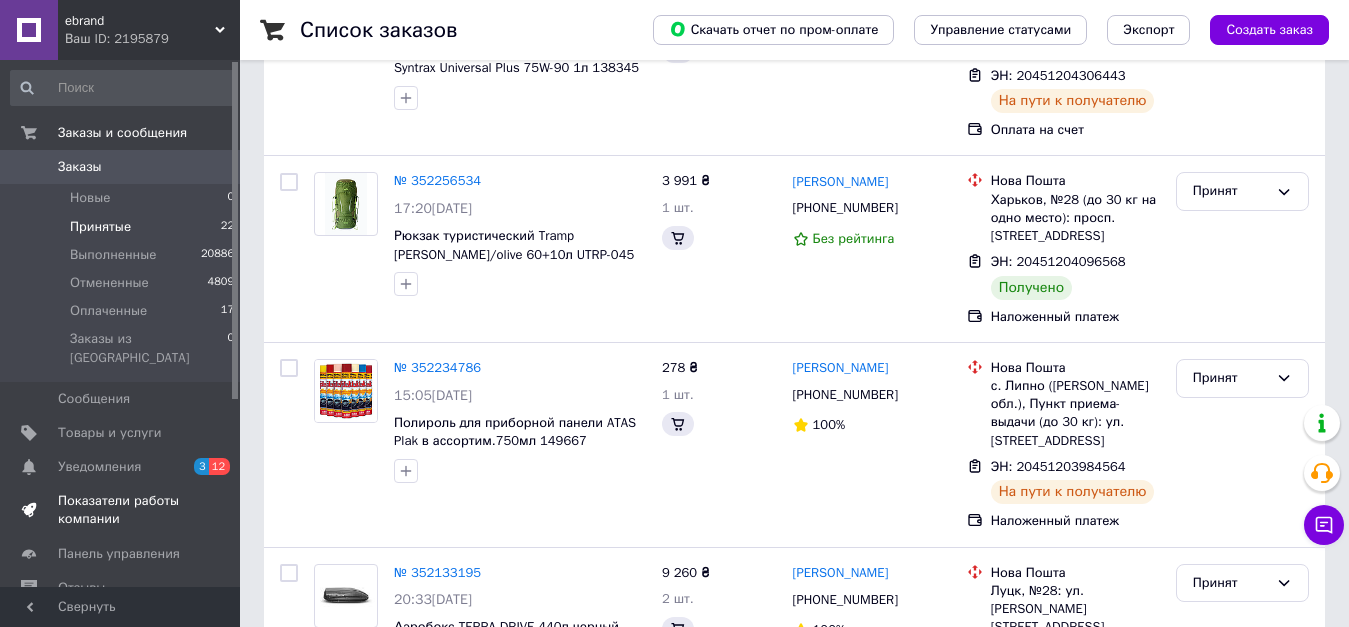 scroll, scrollTop: 0, scrollLeft: 0, axis: both 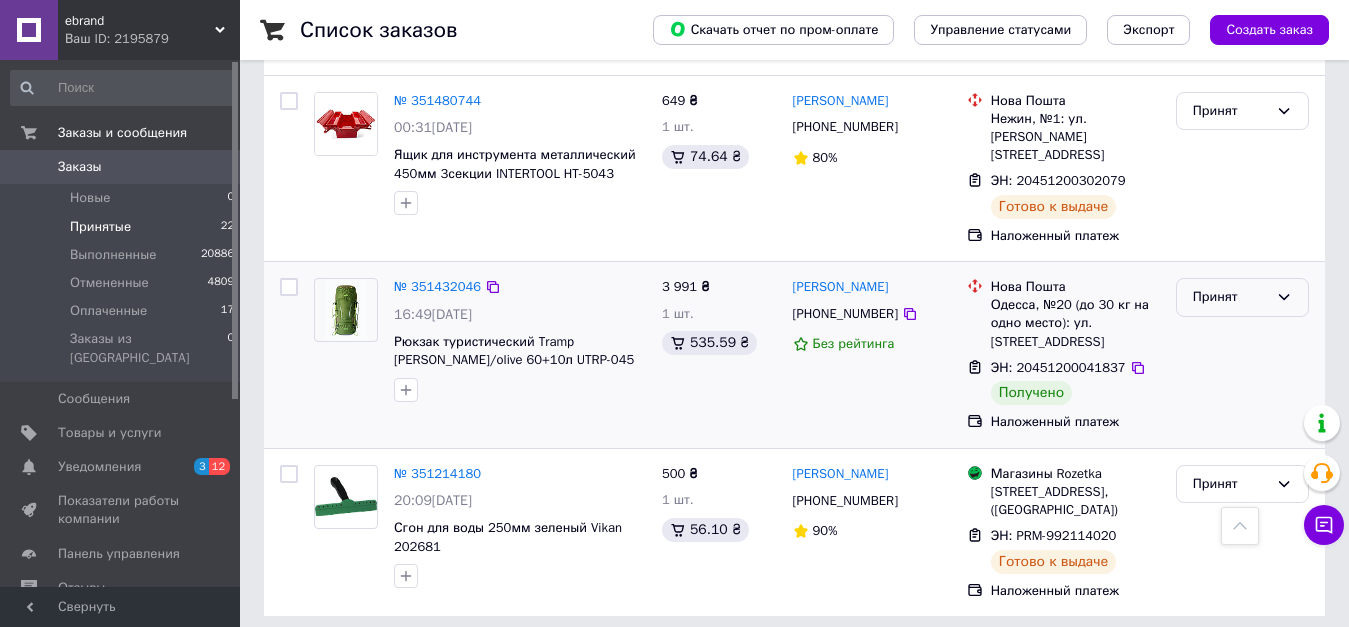 click 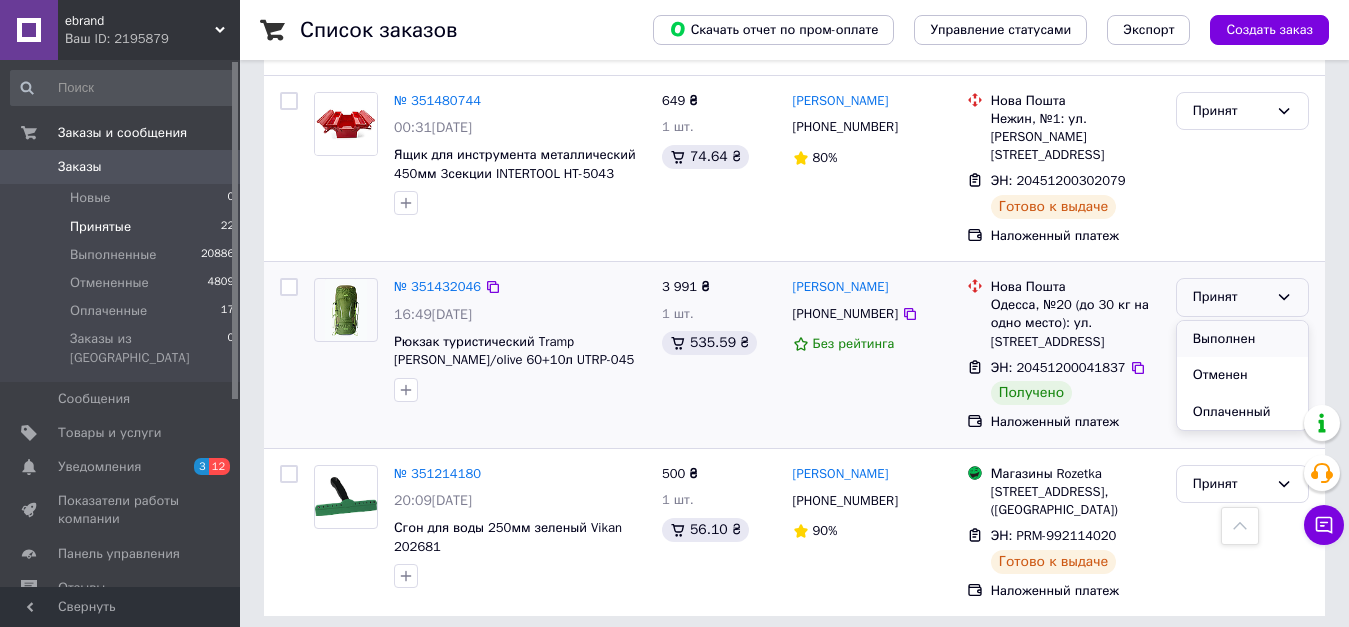 click on "Выполнен" at bounding box center (1242, 339) 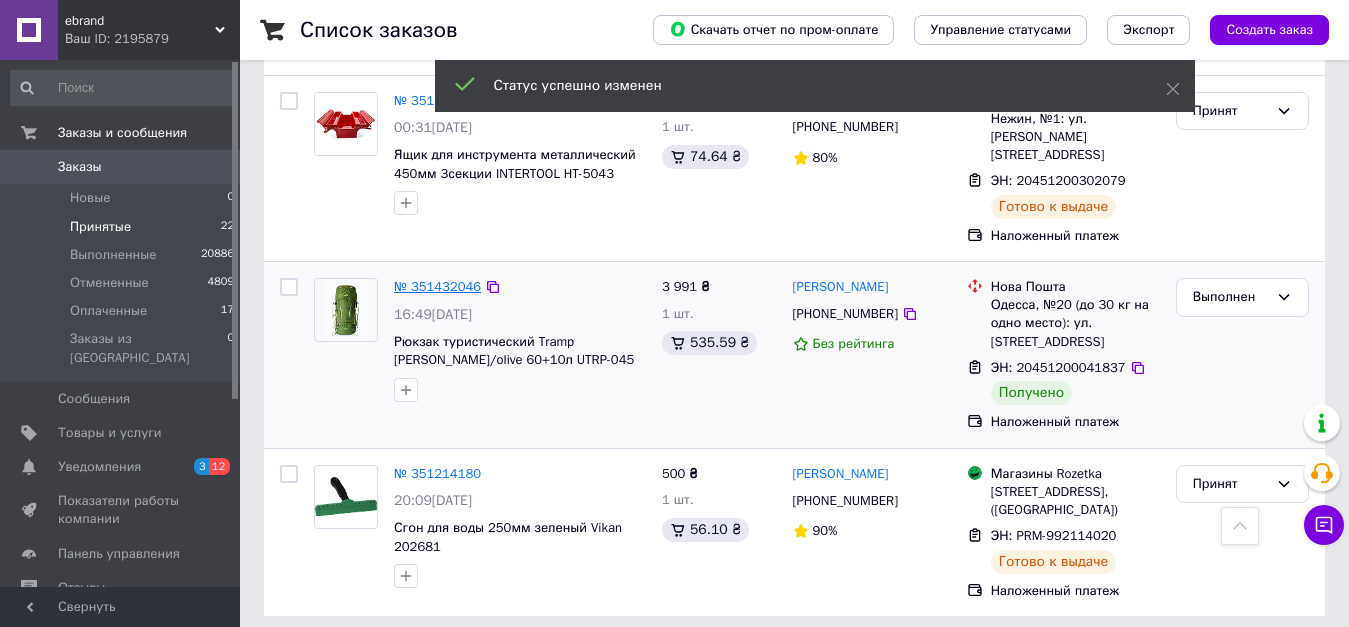 click on "№ 351432046" at bounding box center [437, 286] 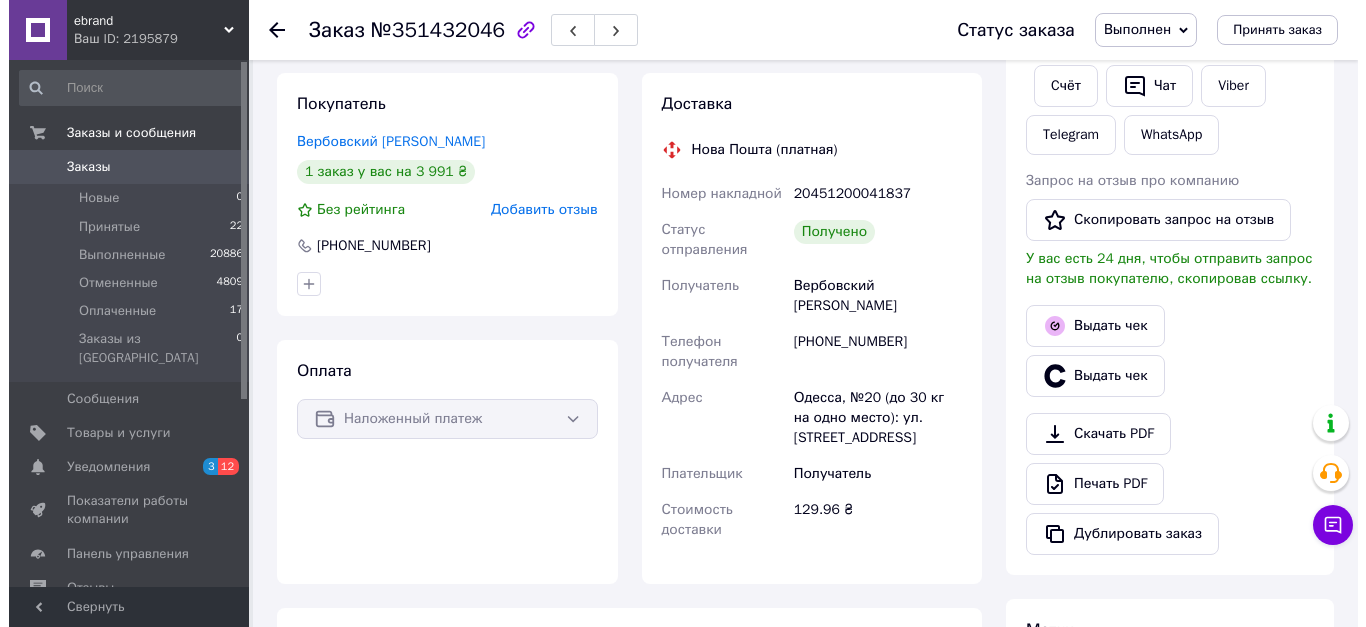 scroll, scrollTop: 400, scrollLeft: 0, axis: vertical 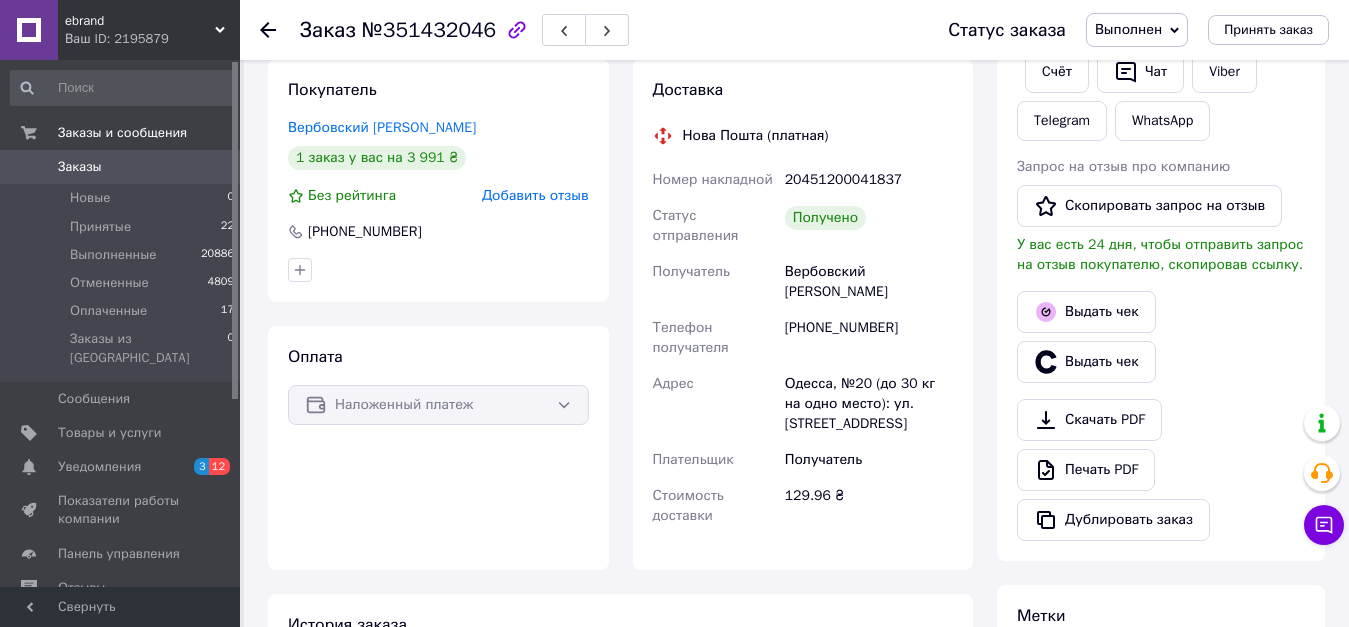 click on "Добавить отзыв" at bounding box center [535, 195] 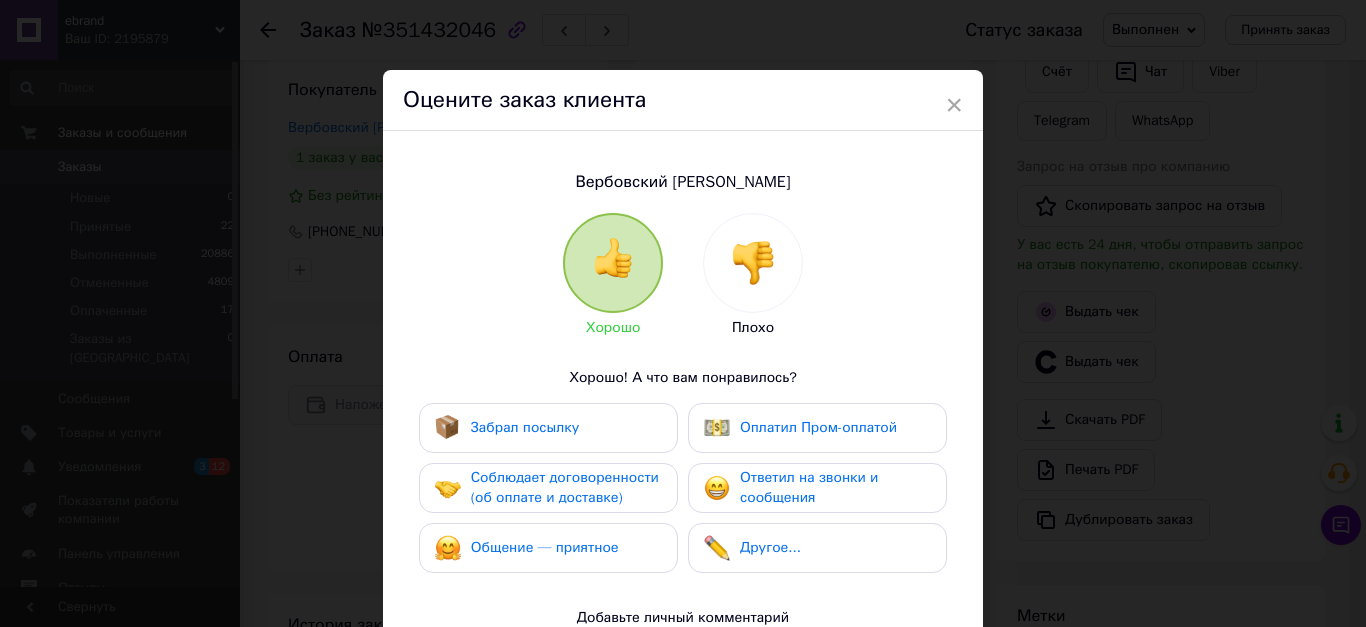 click on "Соблюдает договоренности (об оплате и доставке)" at bounding box center (565, 487) 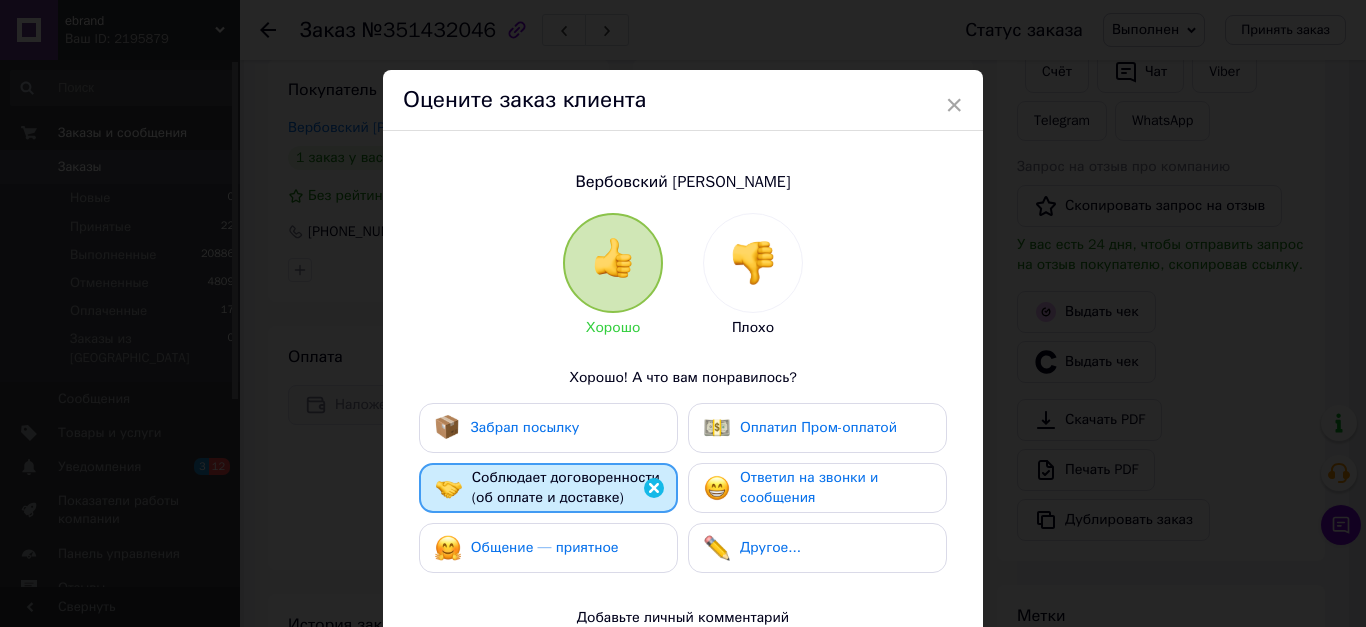 click on "Забрал посылку" at bounding box center (525, 427) 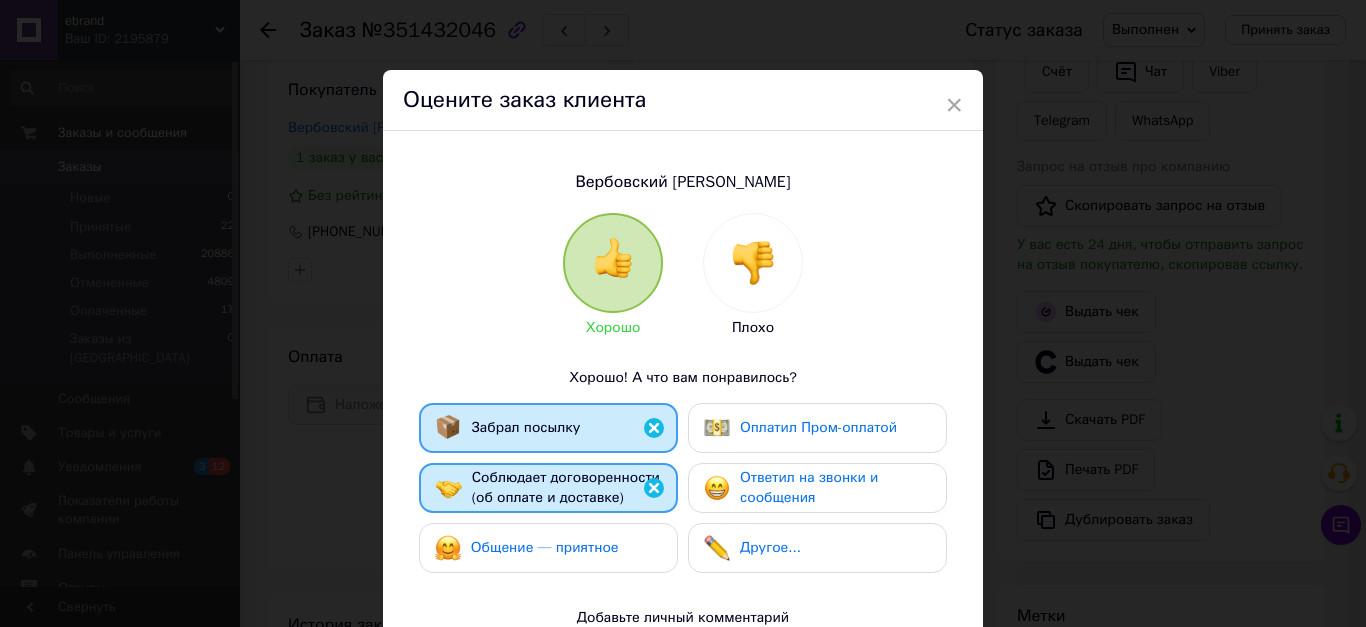 click on "Ответил на звонки и сообщения" at bounding box center (817, 488) 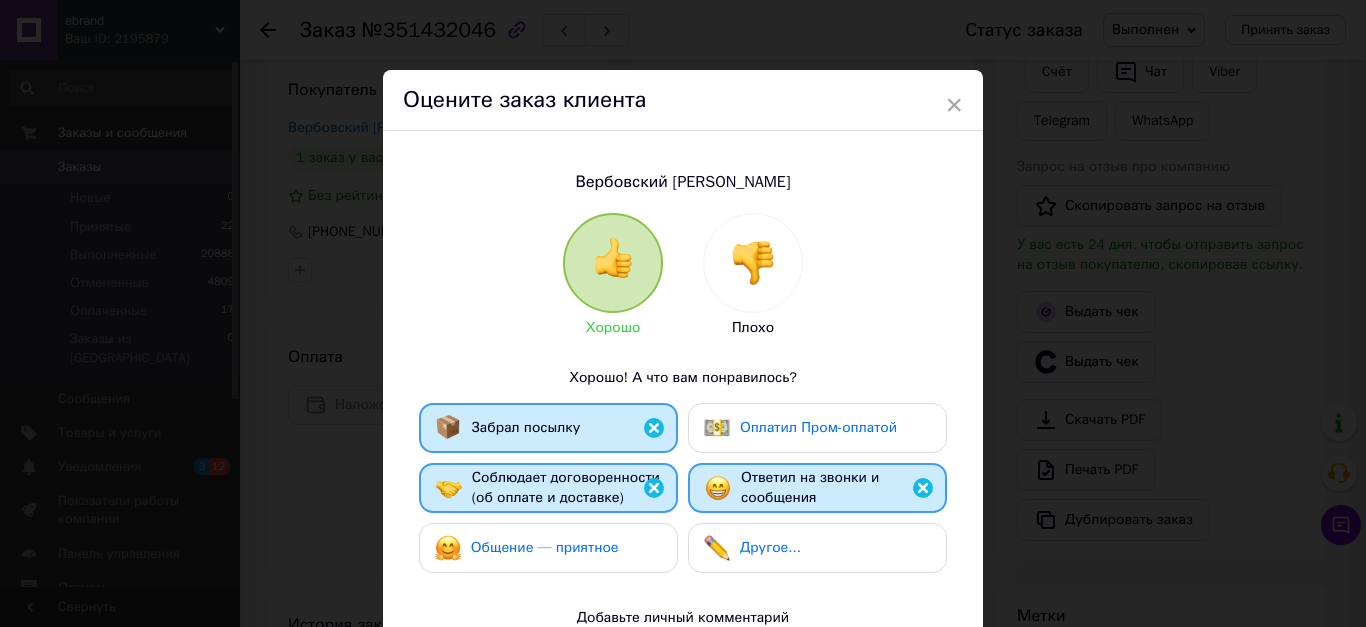 click on "Общение — приятное" at bounding box center (548, 548) 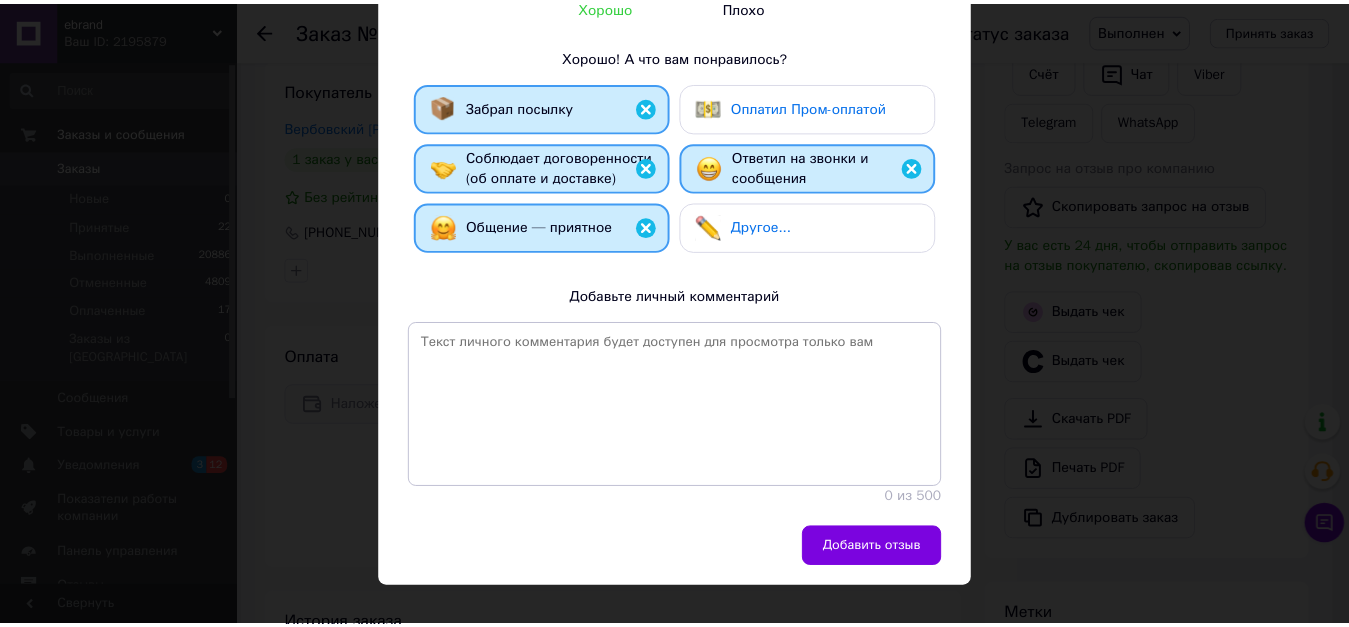 scroll, scrollTop: 344, scrollLeft: 0, axis: vertical 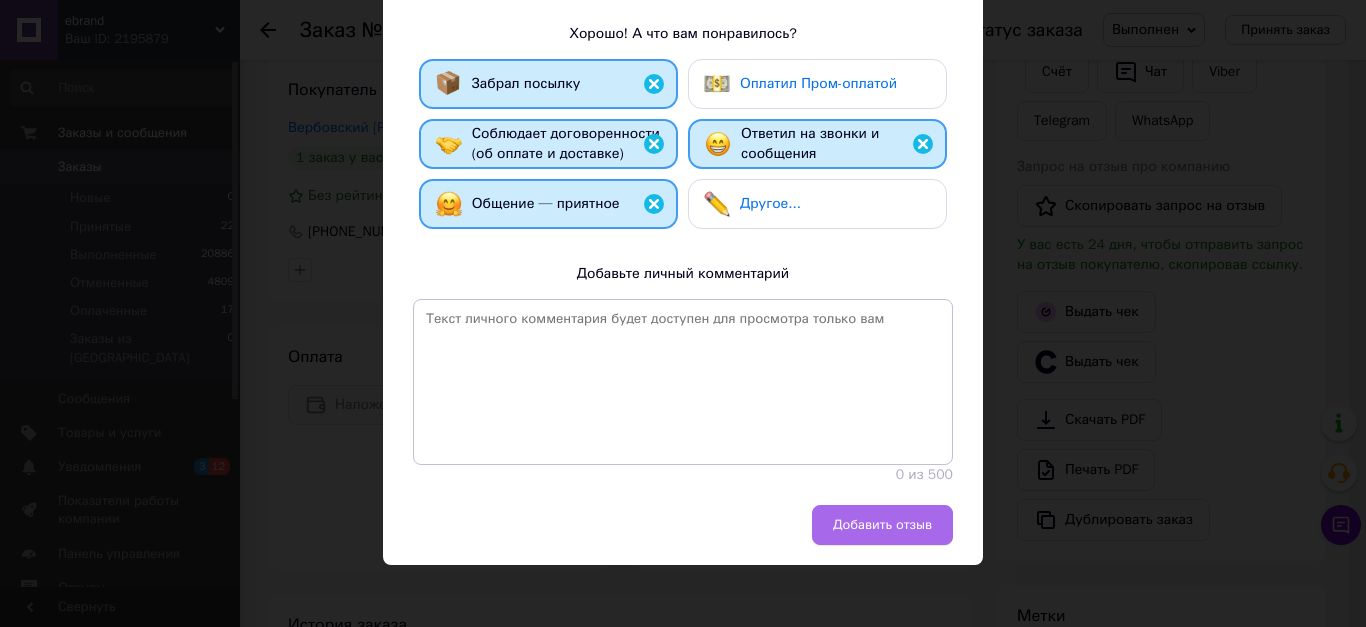 click on "Добавить отзыв" at bounding box center (882, 525) 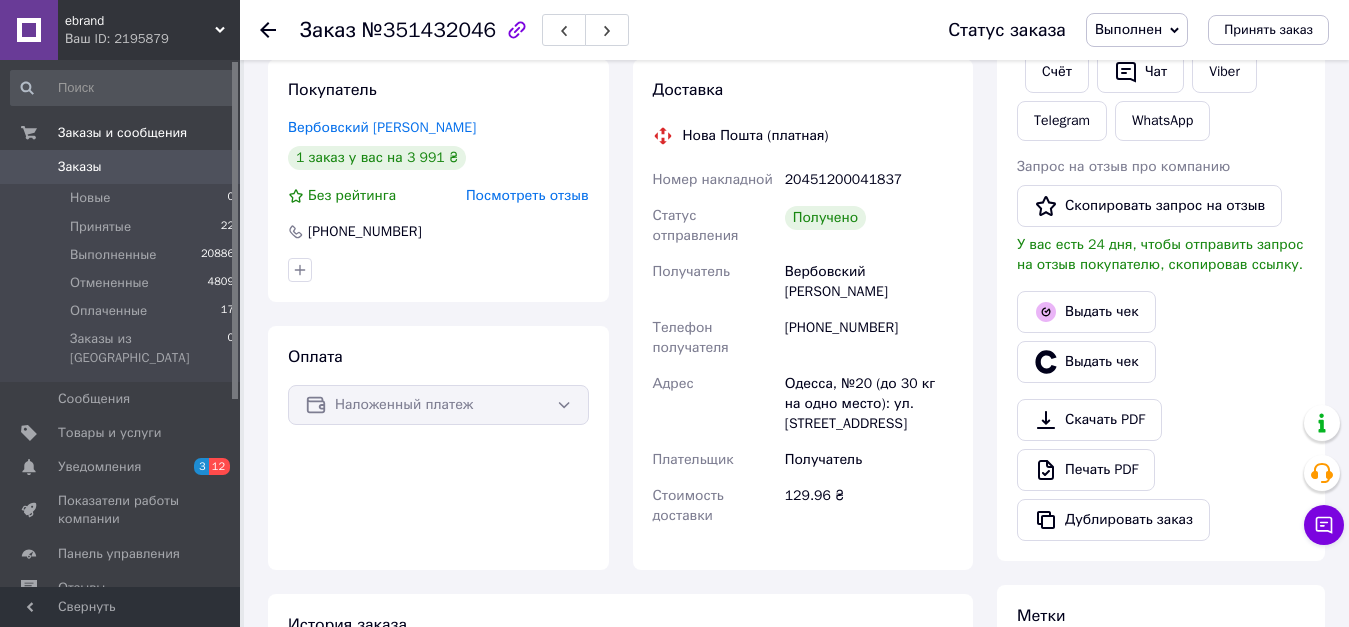 click 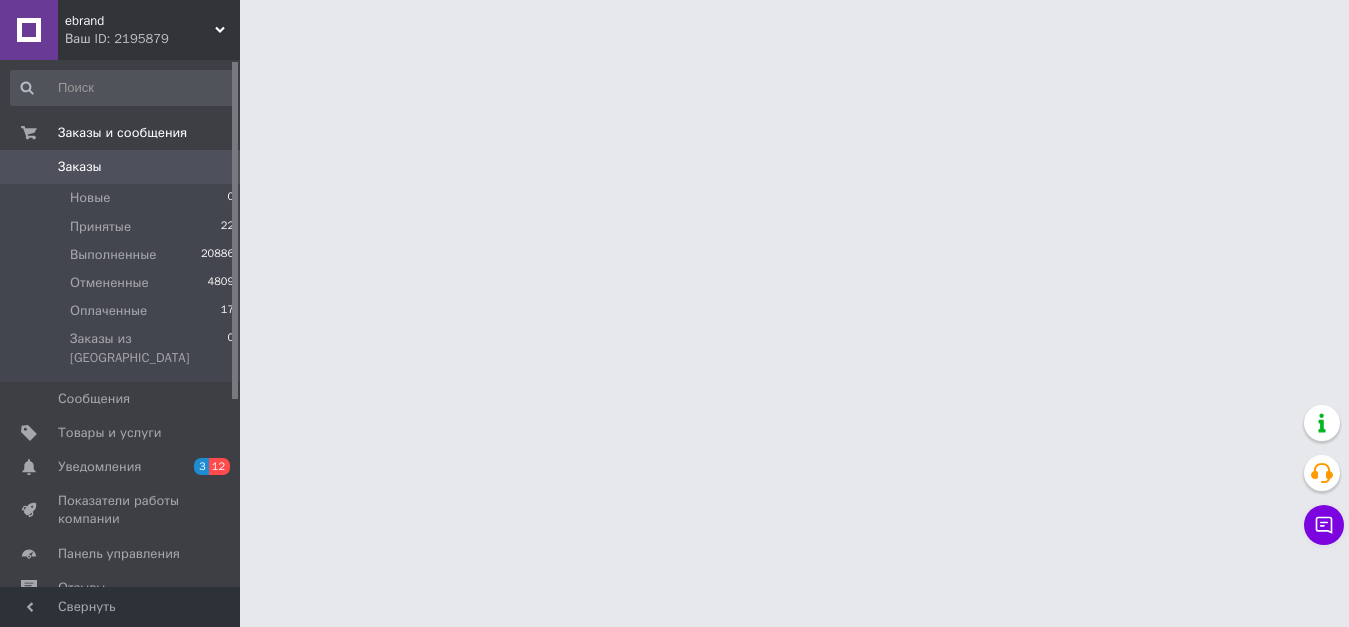 scroll, scrollTop: 0, scrollLeft: 0, axis: both 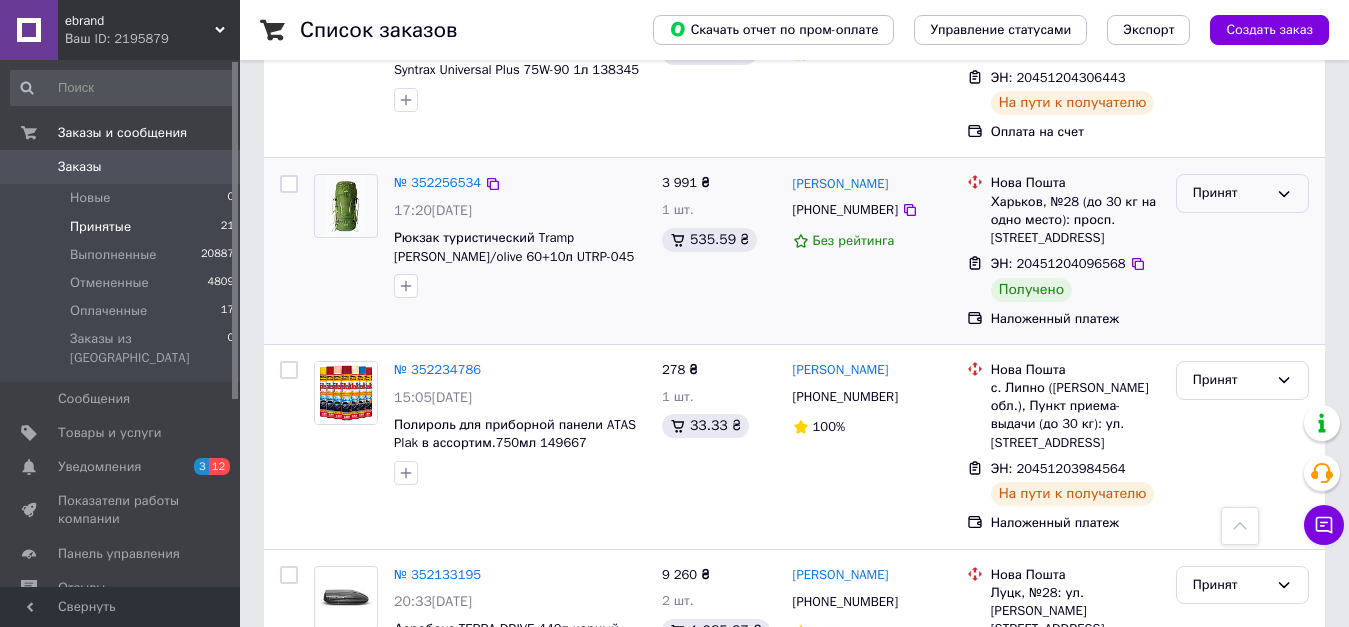 click on "Принят" at bounding box center (1230, 193) 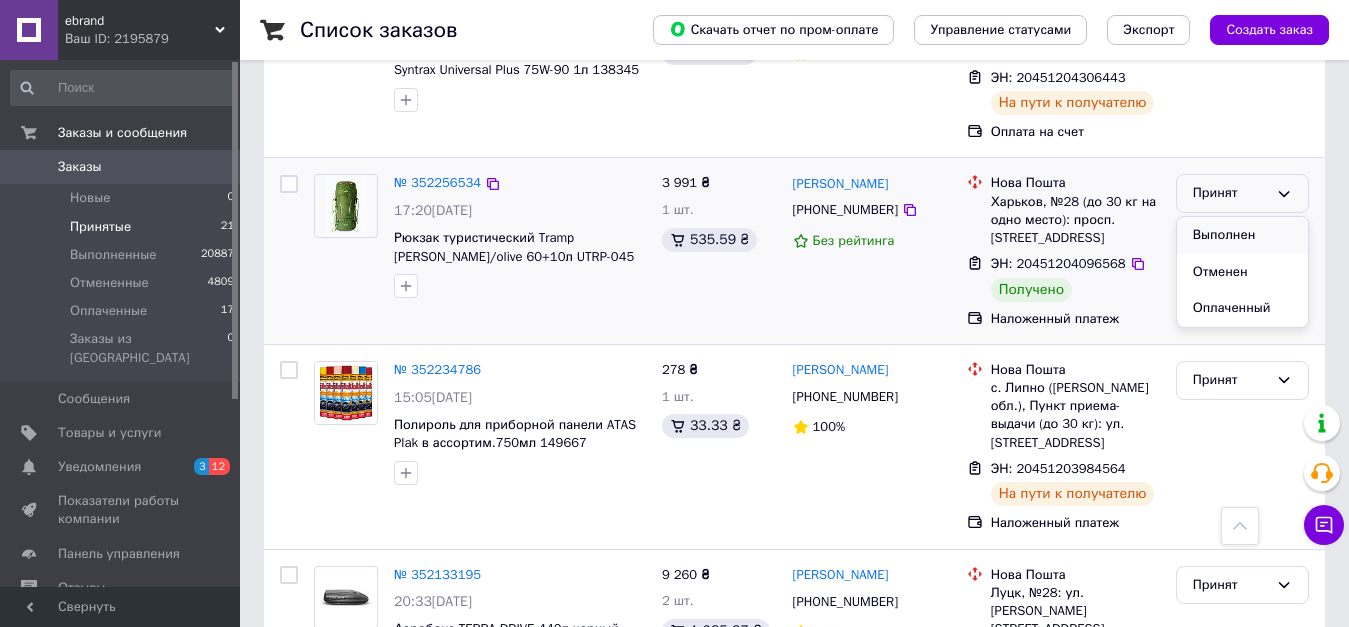 click on "Выполнен" at bounding box center [1242, 235] 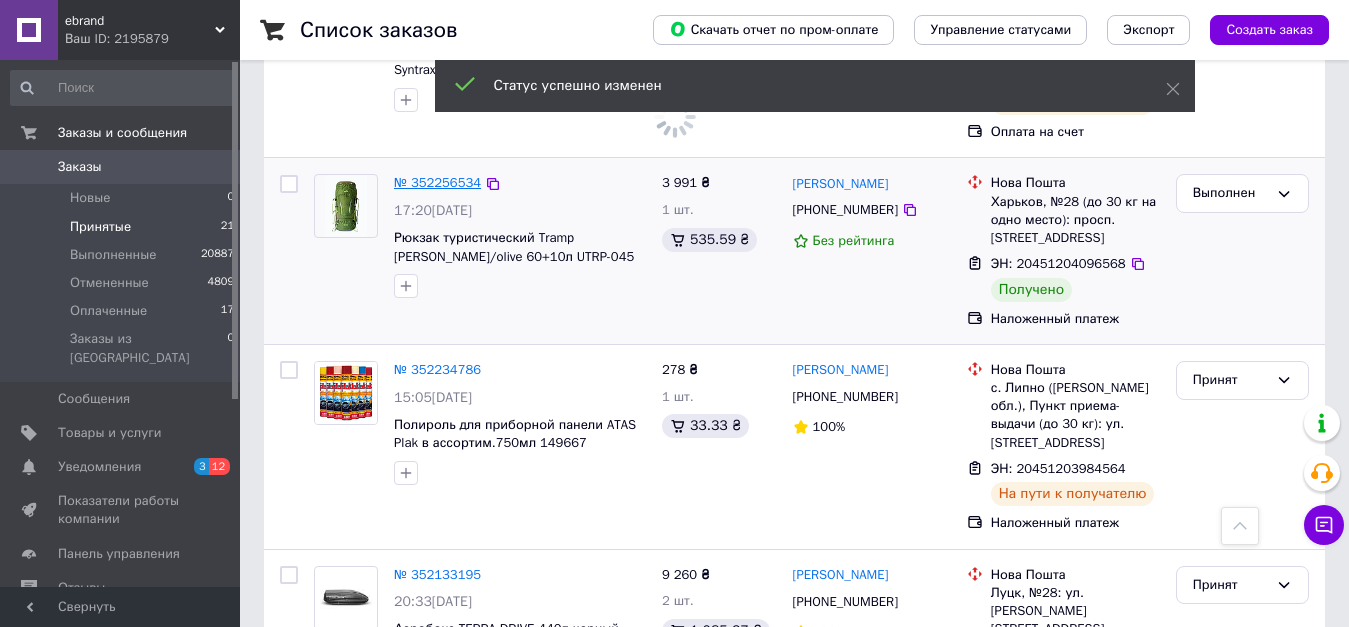 click on "№ 352256534" at bounding box center [437, 182] 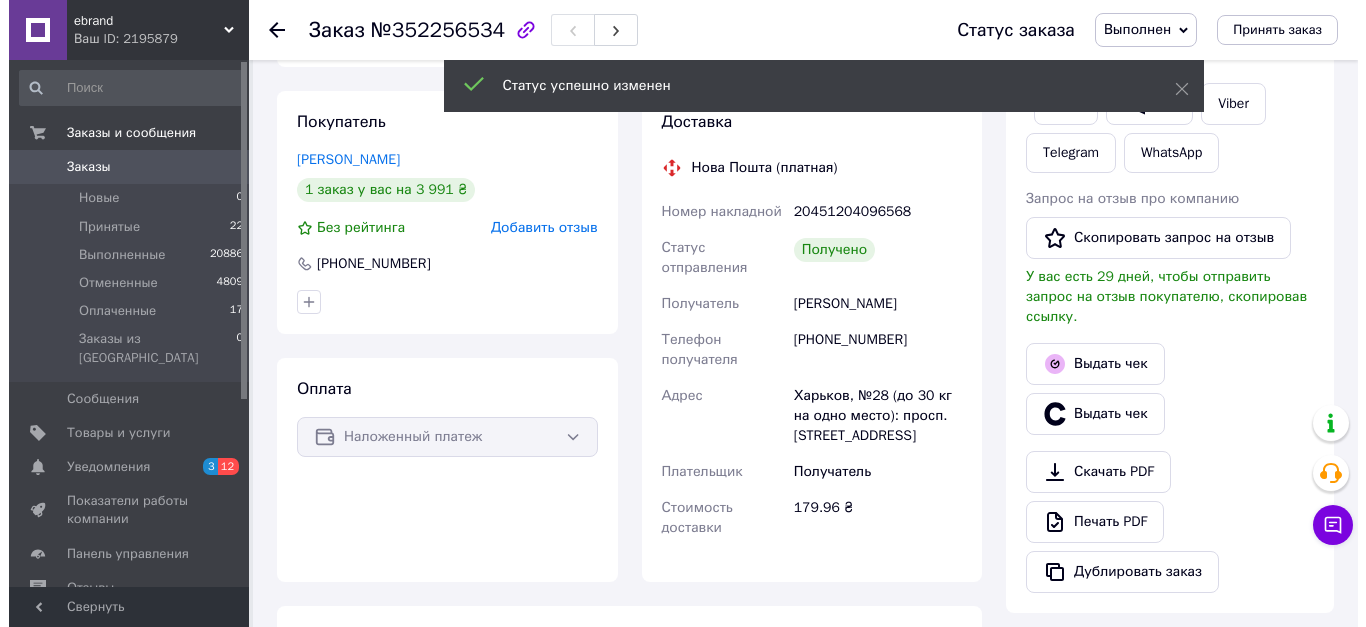 scroll, scrollTop: 322, scrollLeft: 0, axis: vertical 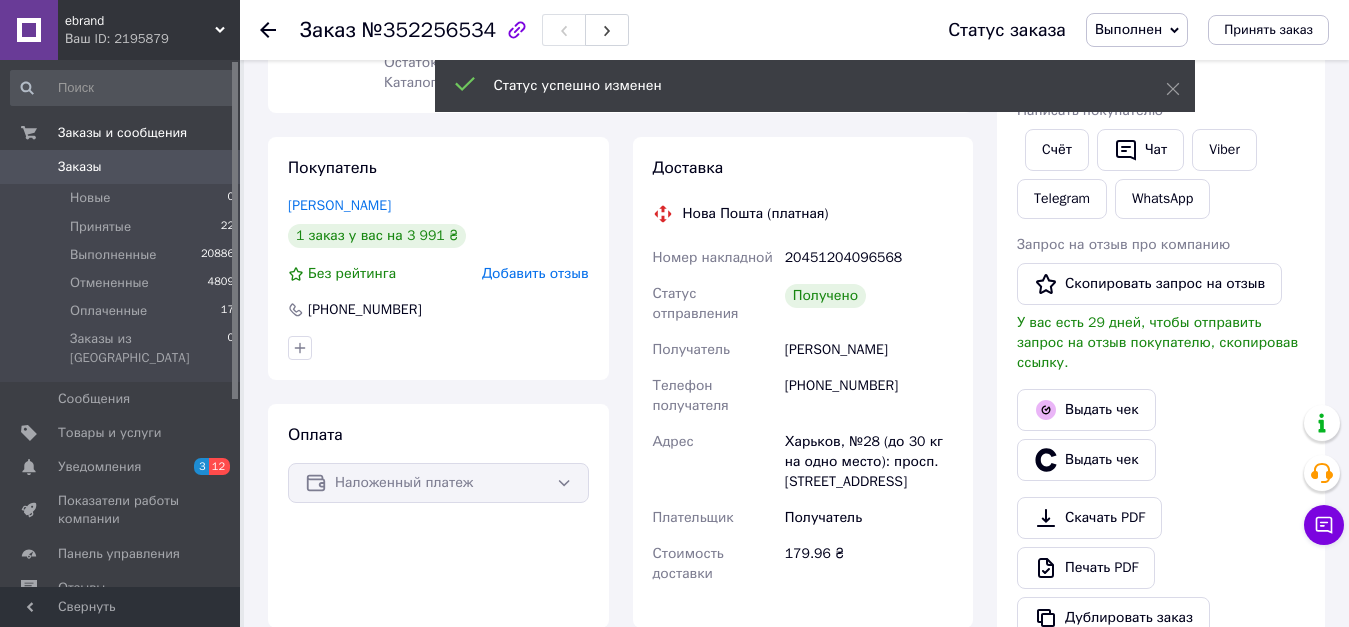 click on "Добавить отзыв" at bounding box center (535, 273) 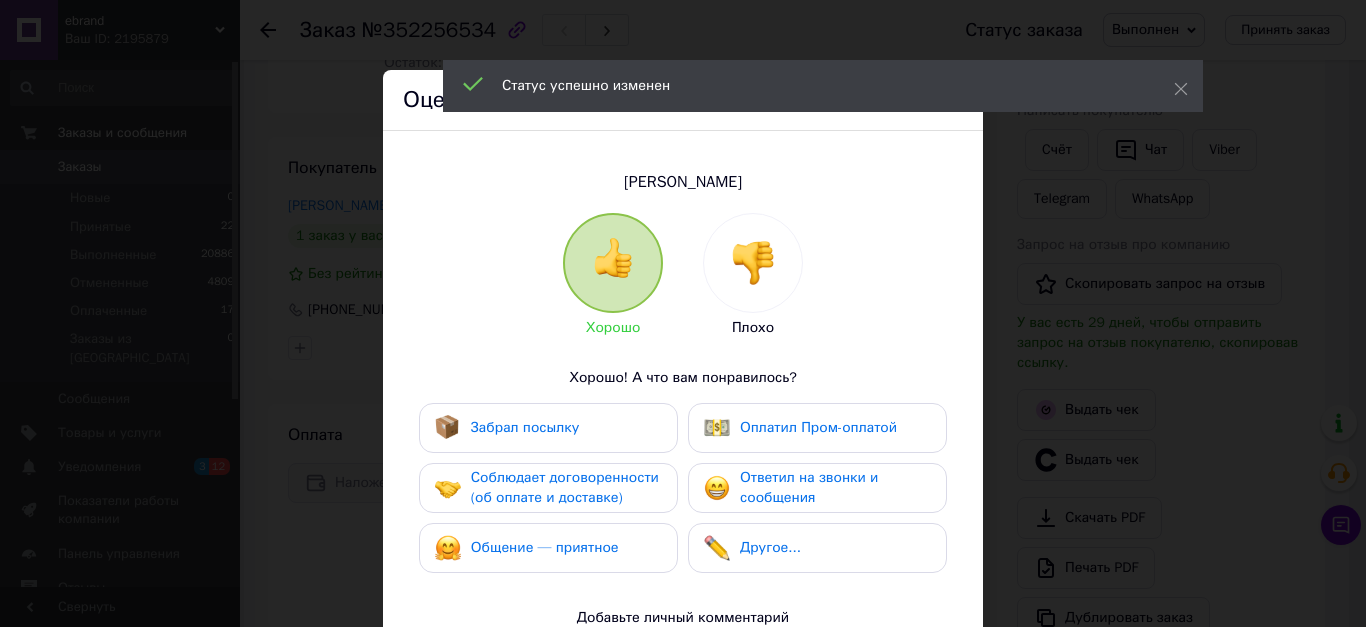 click on "Забрал посылку" at bounding box center (507, 428) 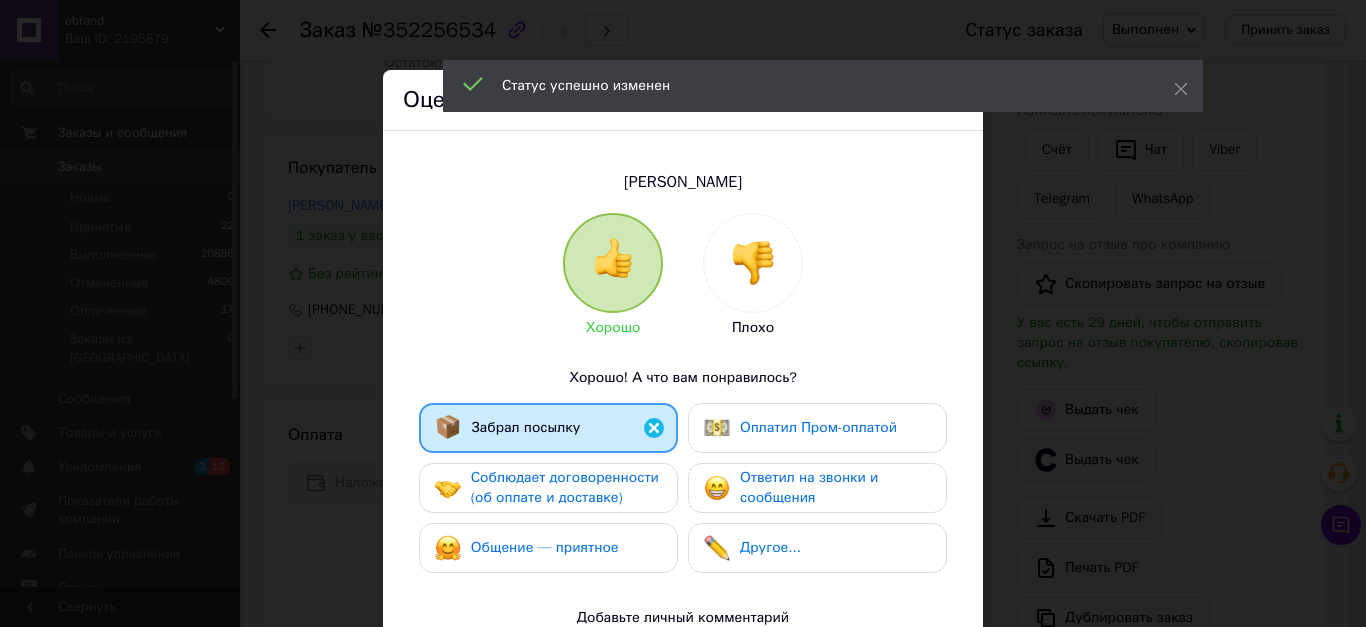 click on "Соблюдает договоренности (об оплате и доставке)" at bounding box center [565, 487] 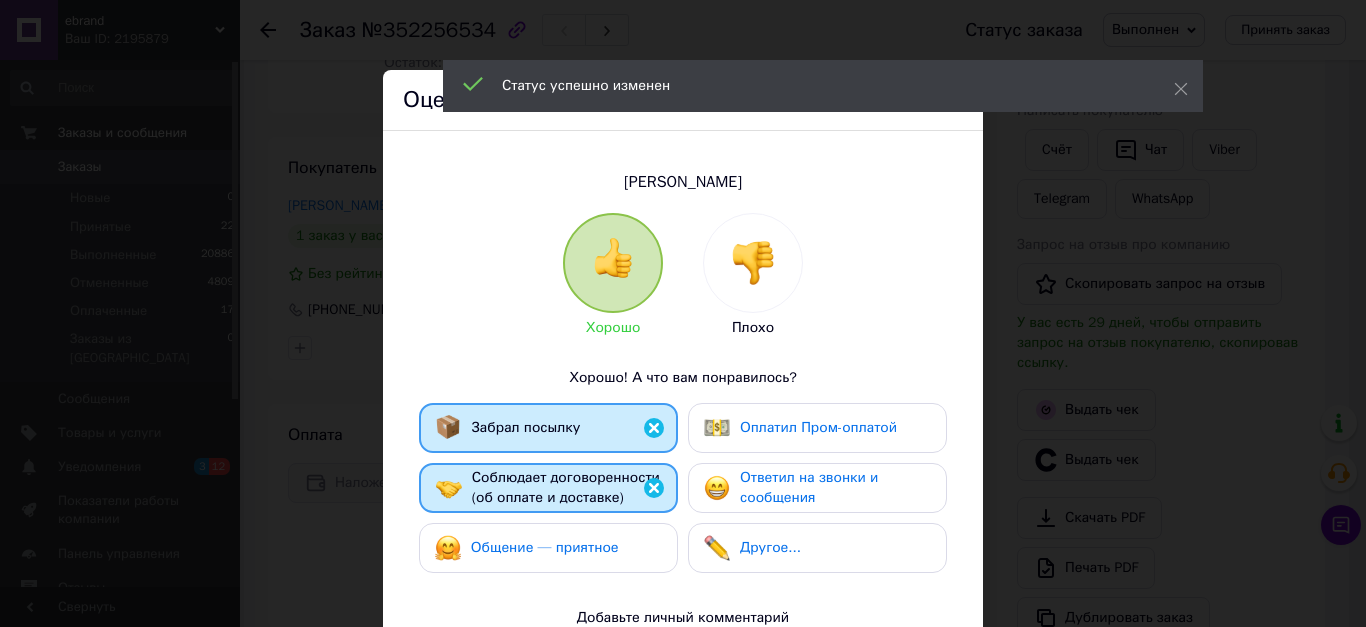 click on "Общение — приятное" at bounding box center [545, 547] 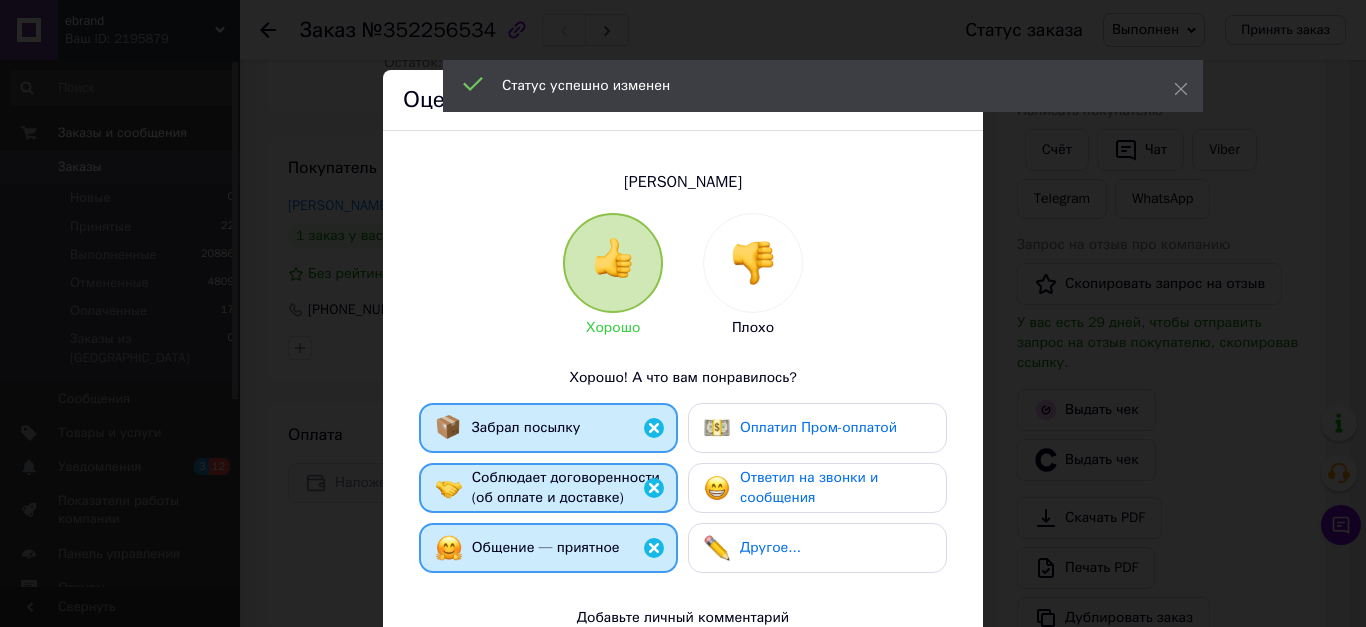 click on "Ответил на звонки и сообщения" at bounding box center [809, 487] 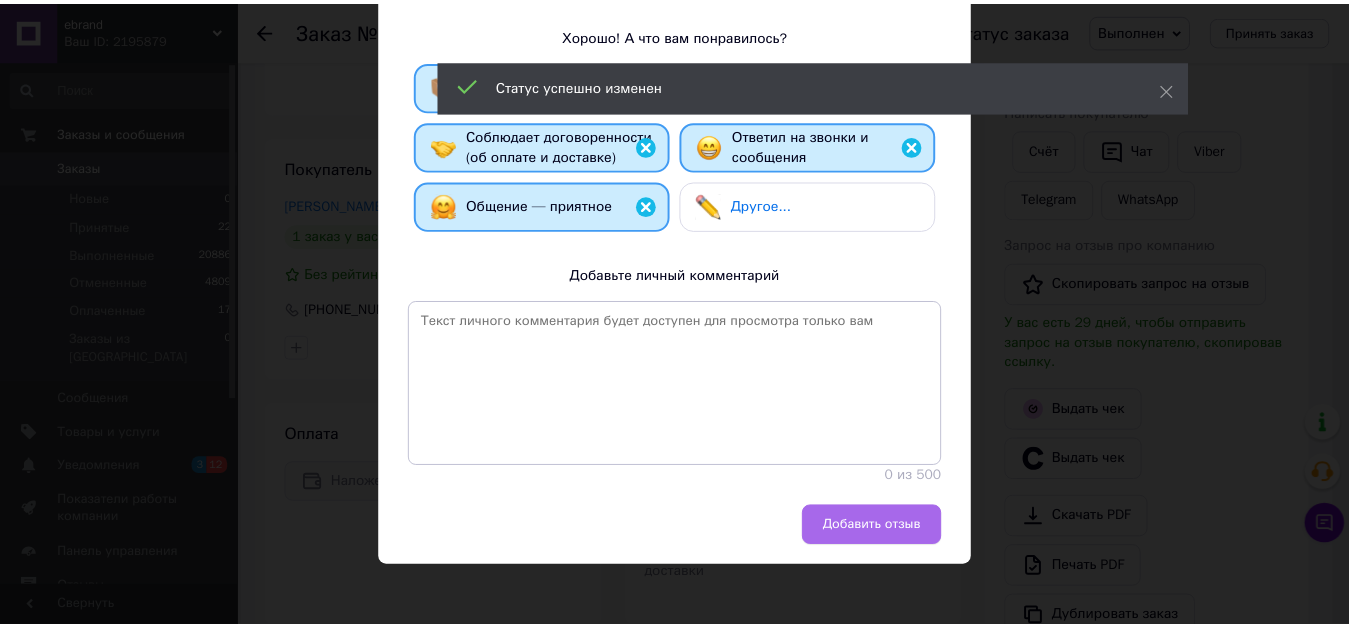 scroll, scrollTop: 344, scrollLeft: 0, axis: vertical 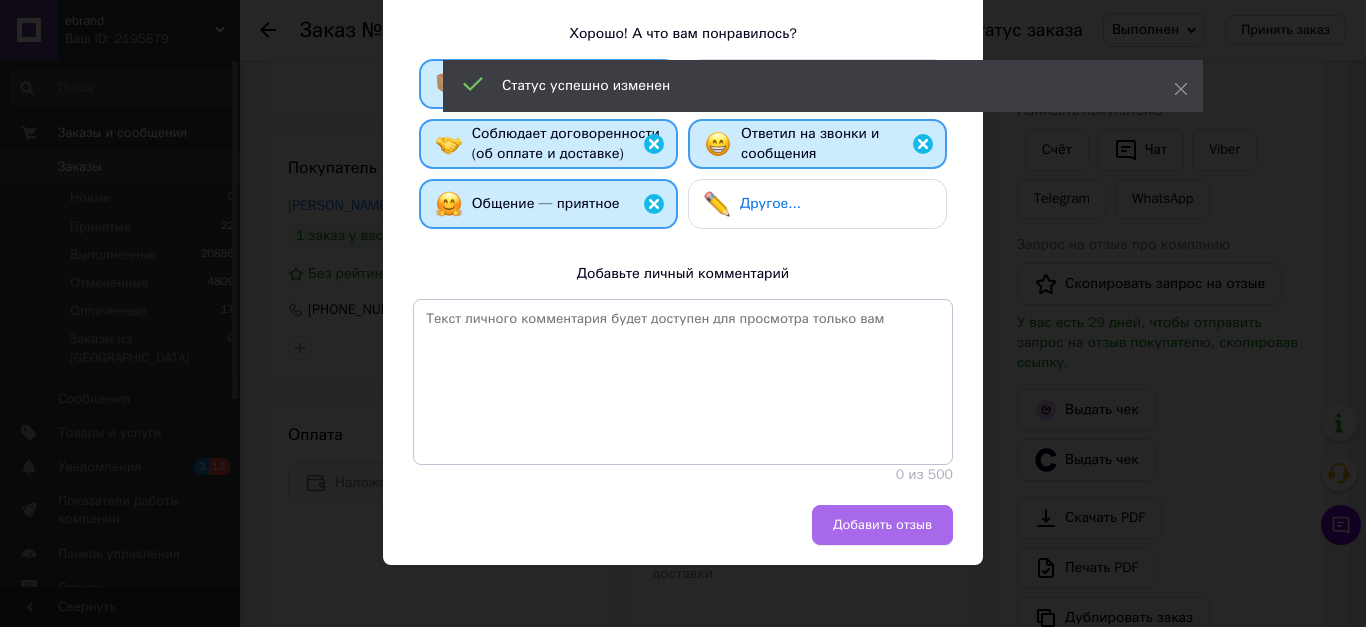 click on "Добавить отзыв" at bounding box center (882, 525) 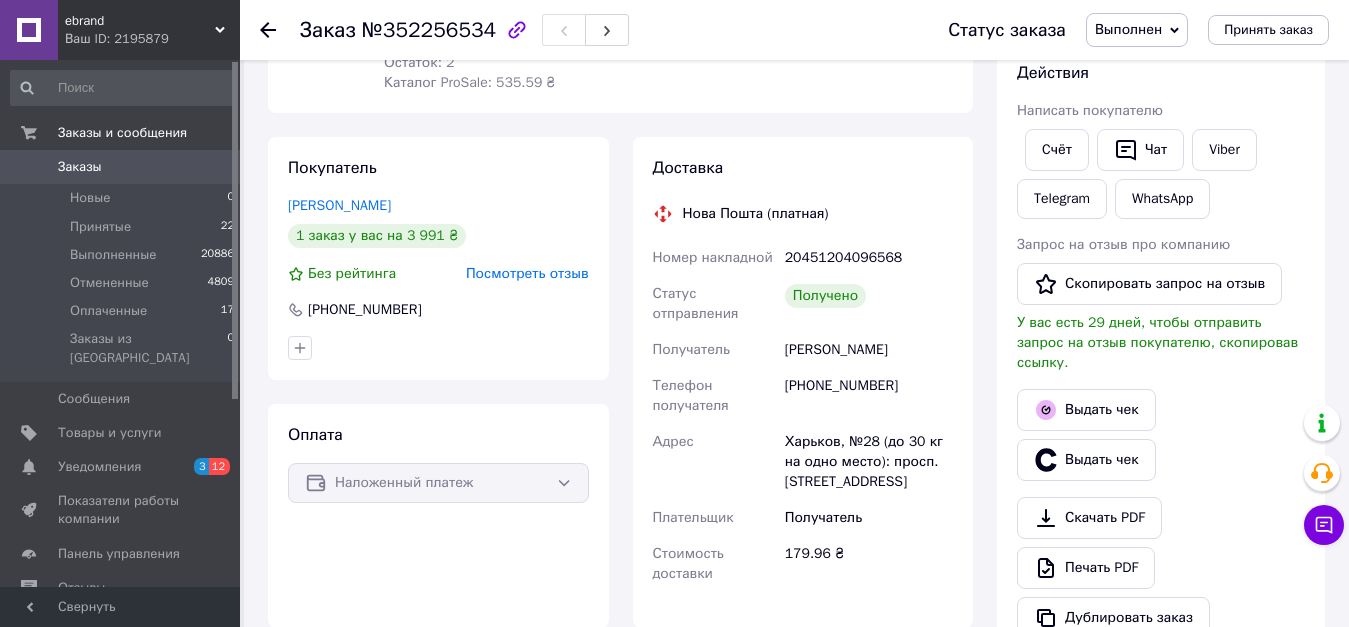 click 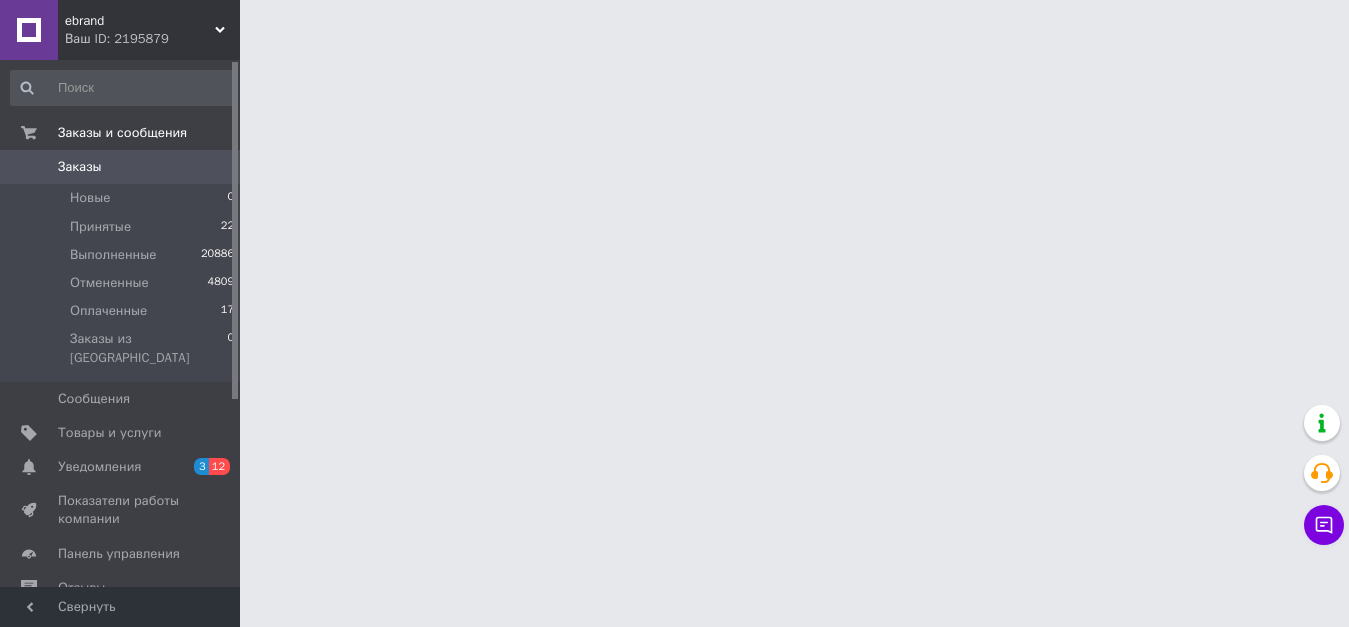 scroll, scrollTop: 0, scrollLeft: 0, axis: both 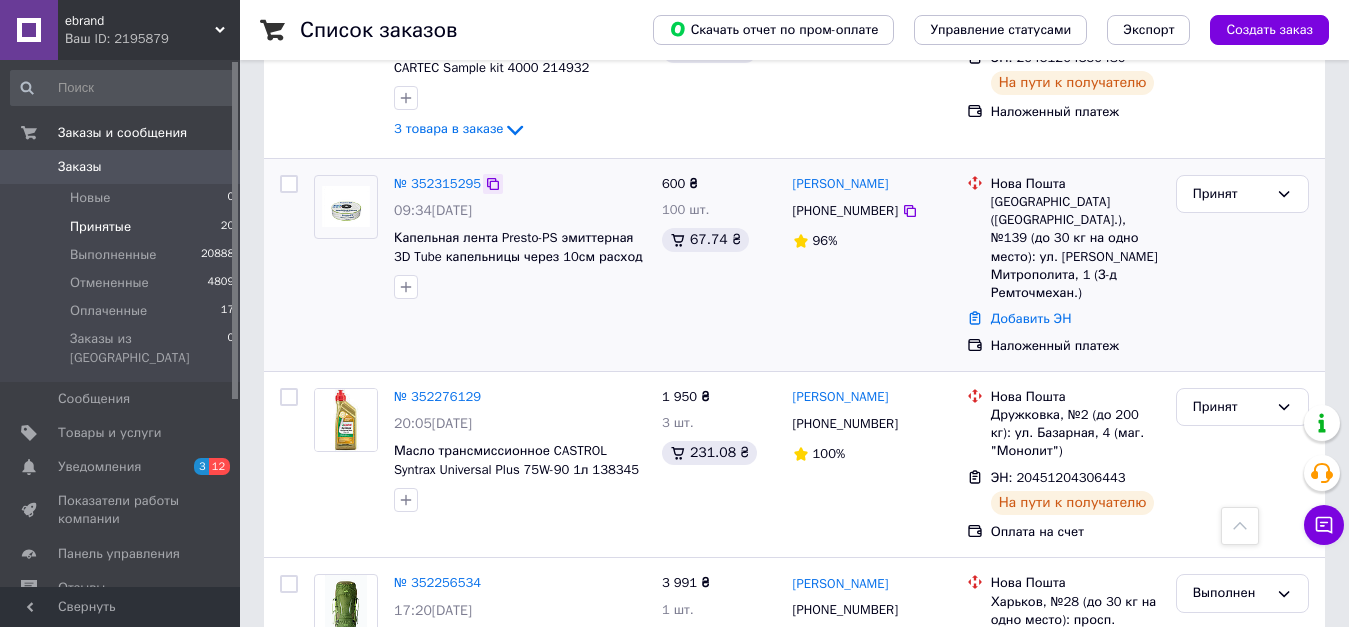 click 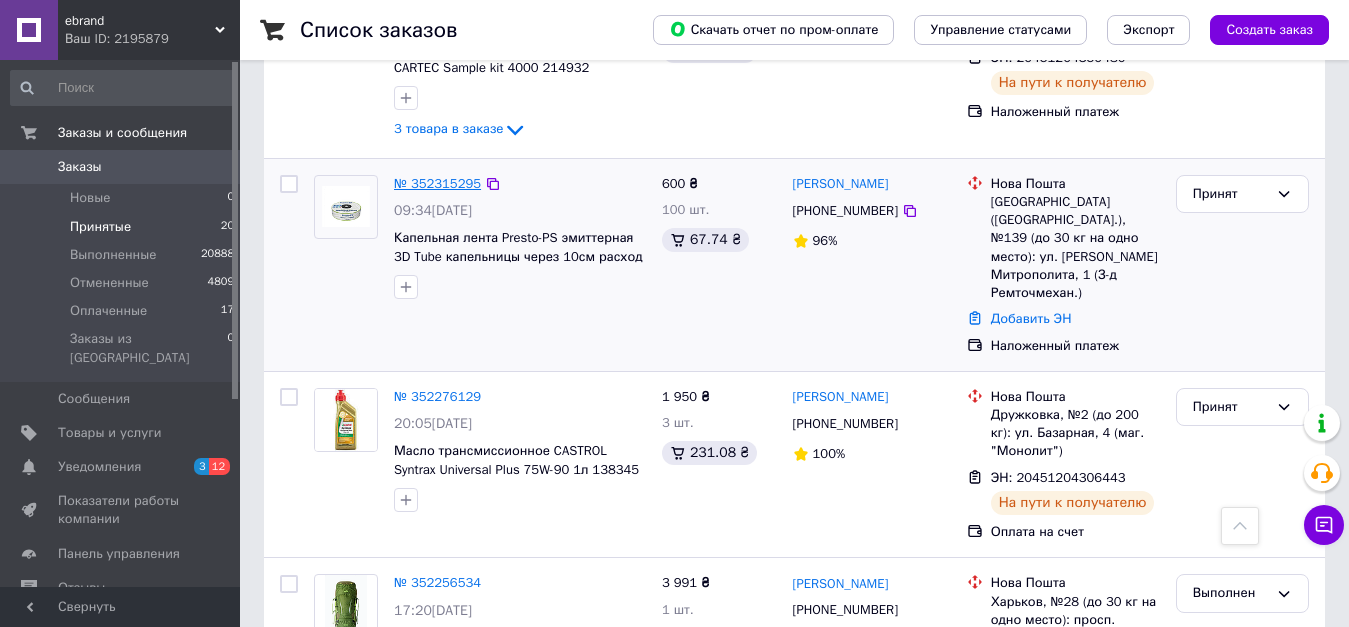 click on "№ 352315295" at bounding box center (437, 183) 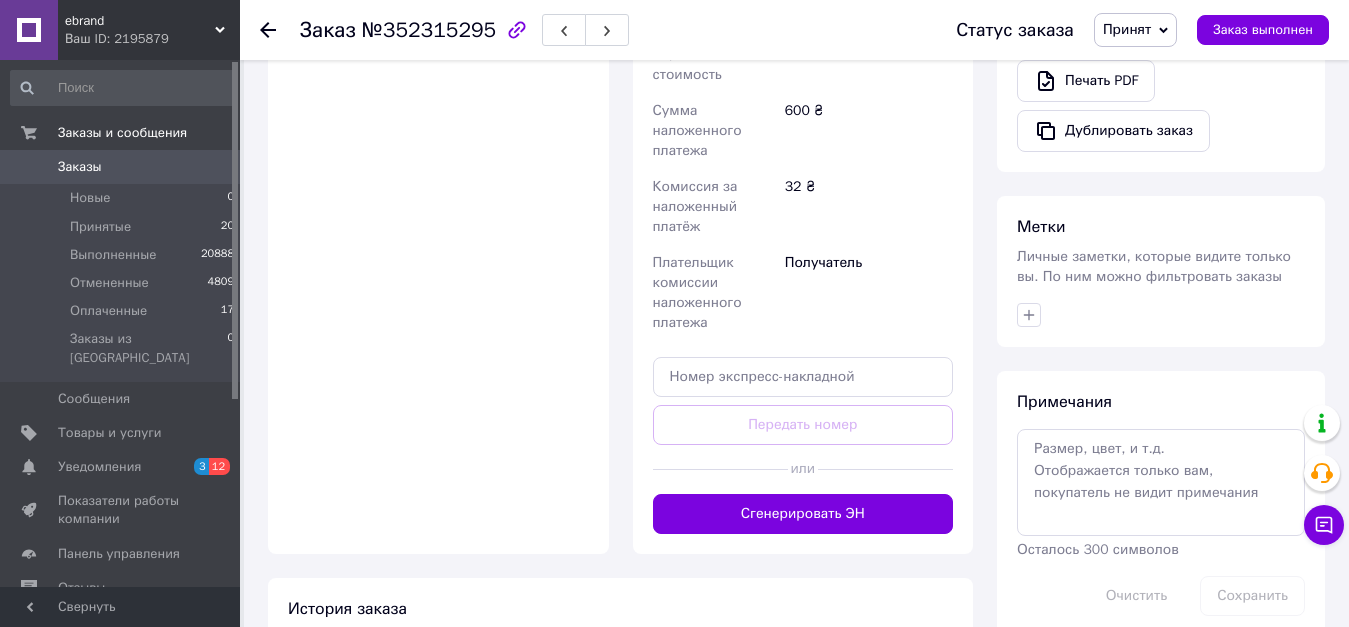 scroll, scrollTop: 869, scrollLeft: 0, axis: vertical 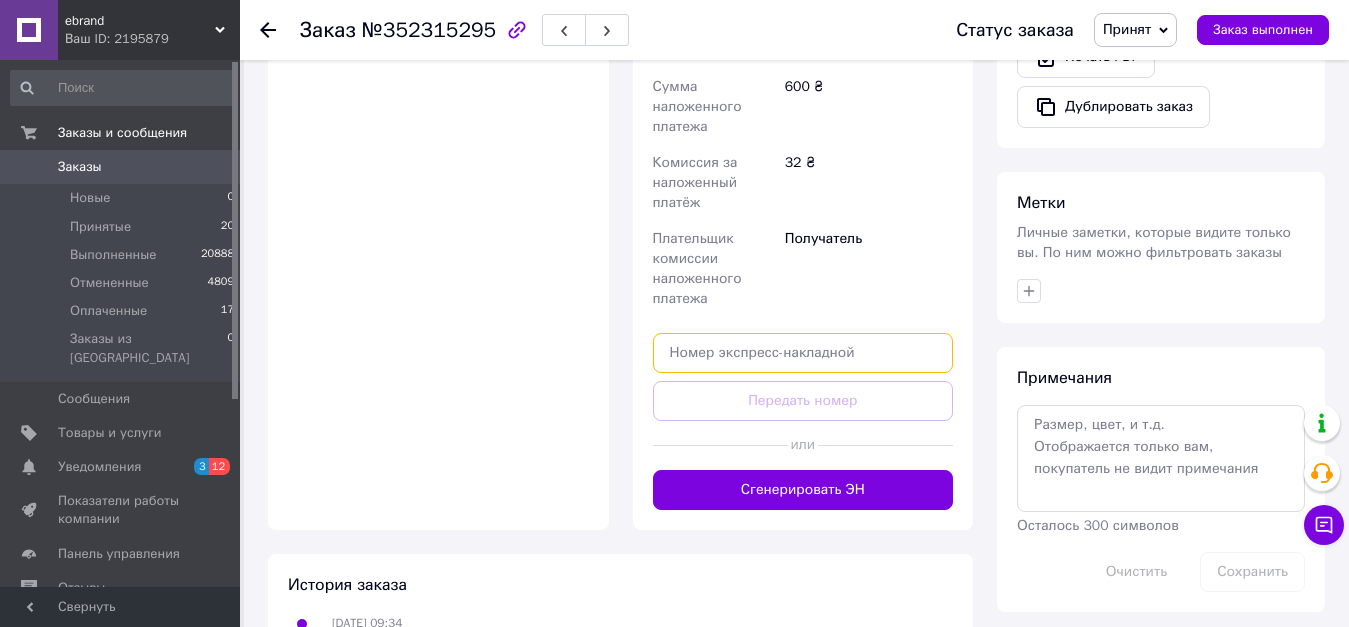 paste on "20451204454364" 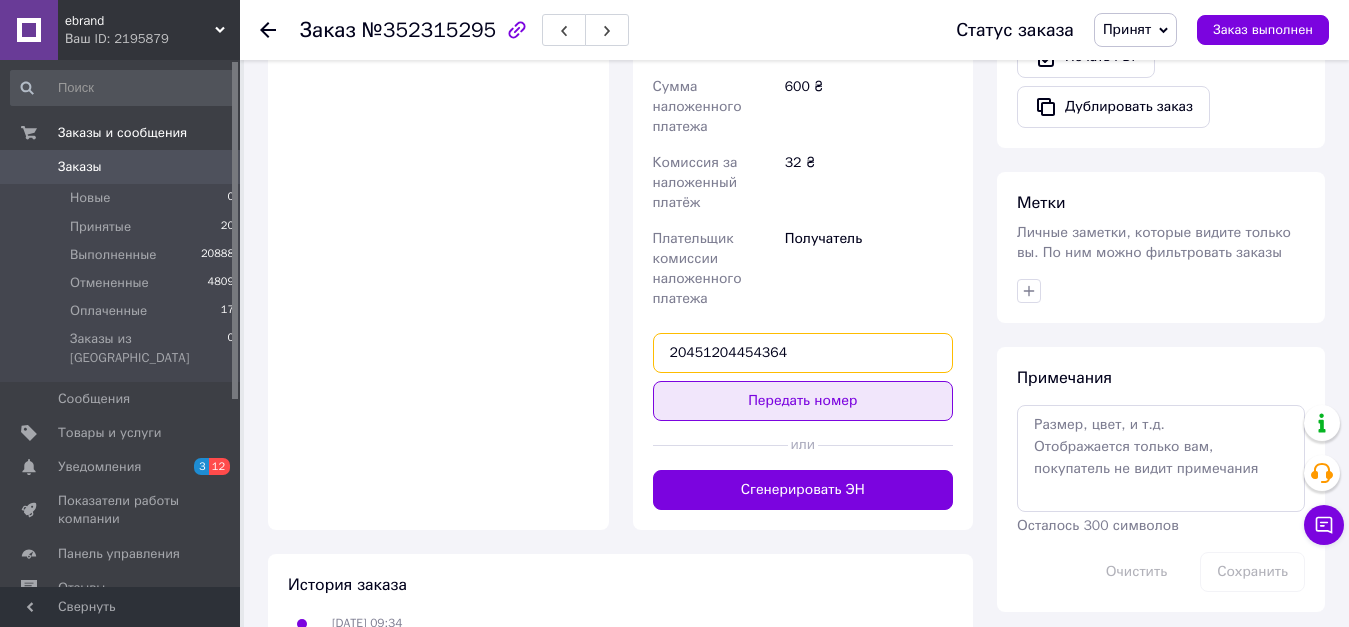 type on "20451204454364" 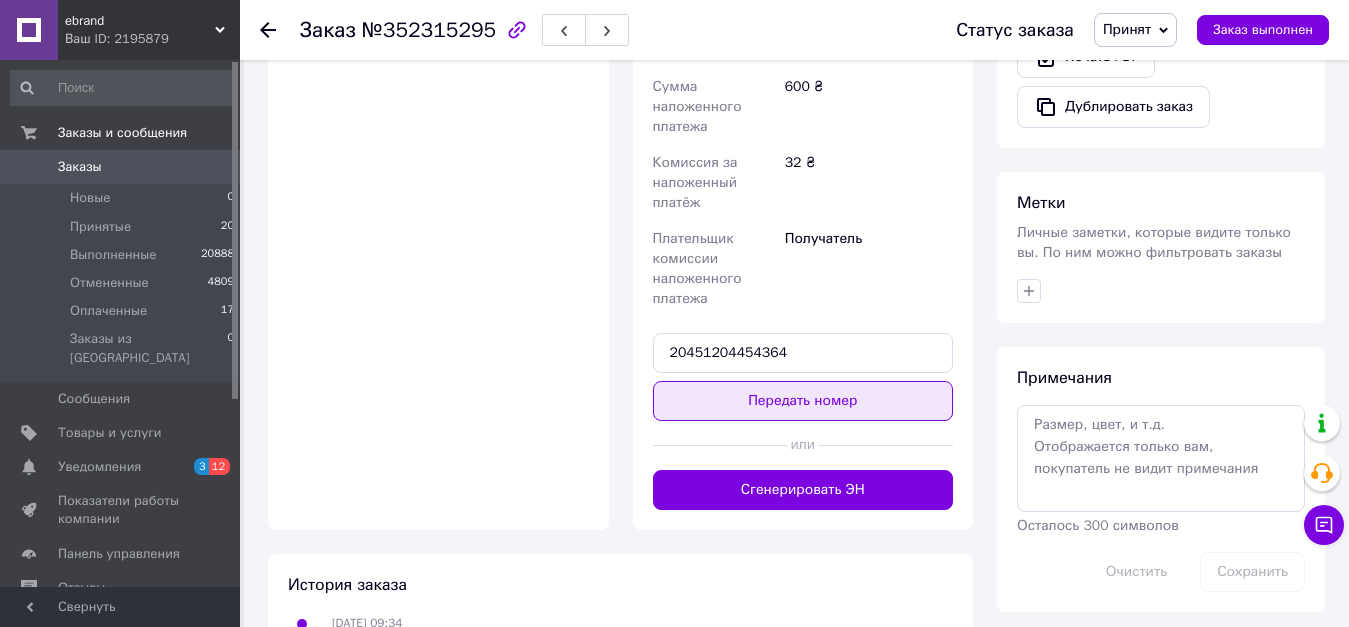 click on "Передать номер" at bounding box center (803, 401) 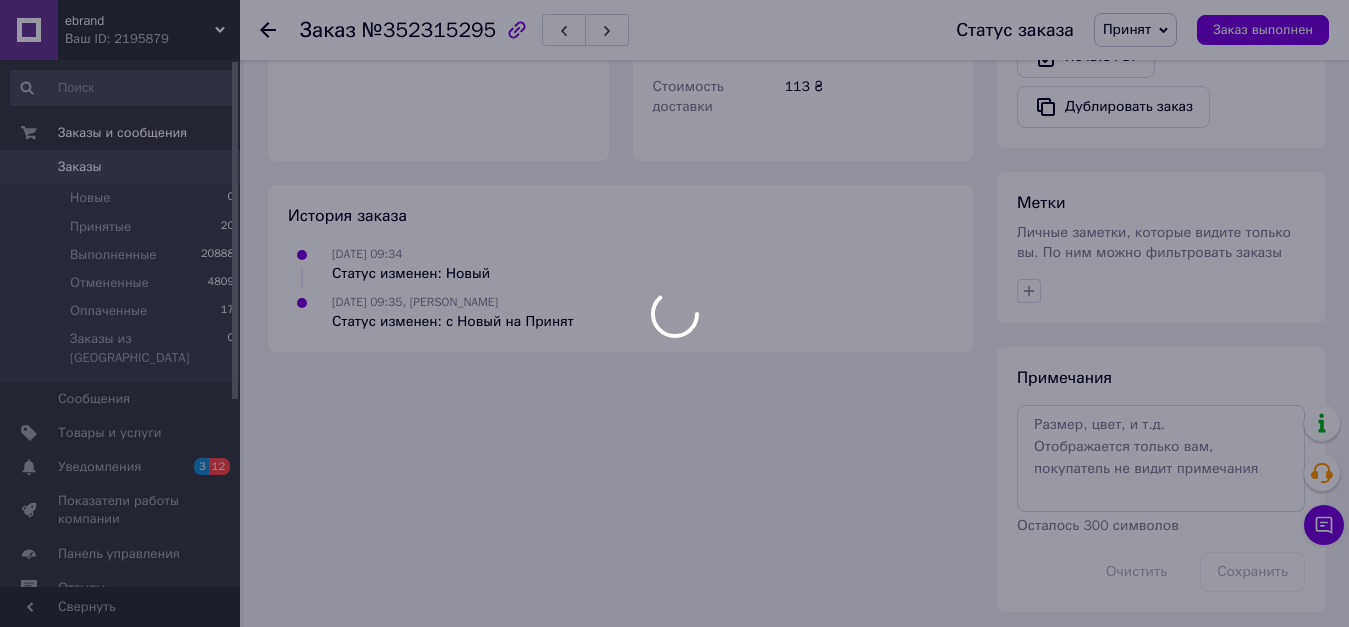scroll, scrollTop: 858, scrollLeft: 0, axis: vertical 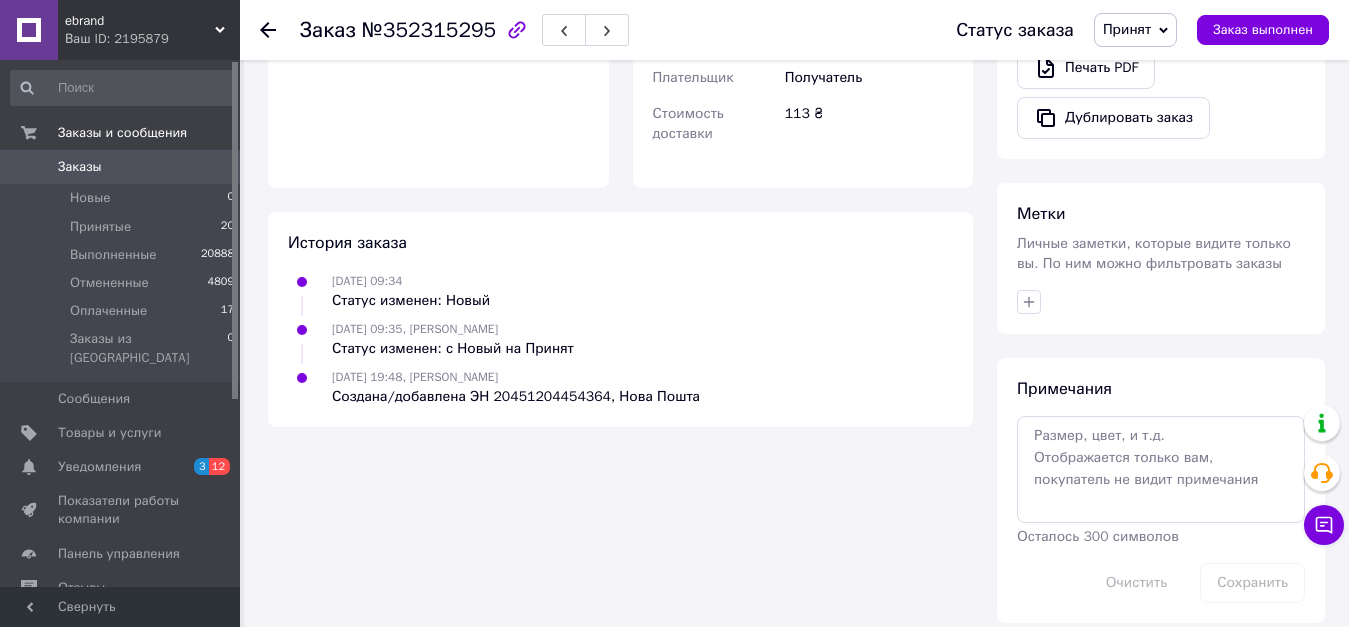 click 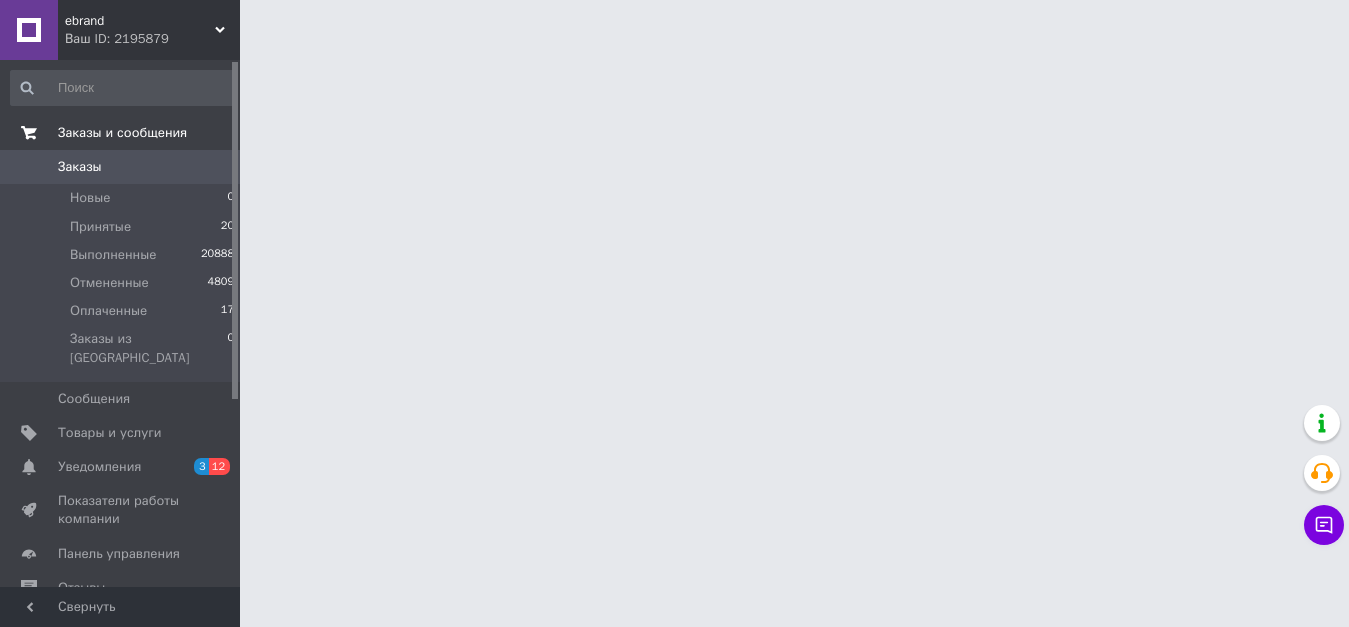 scroll, scrollTop: 0, scrollLeft: 0, axis: both 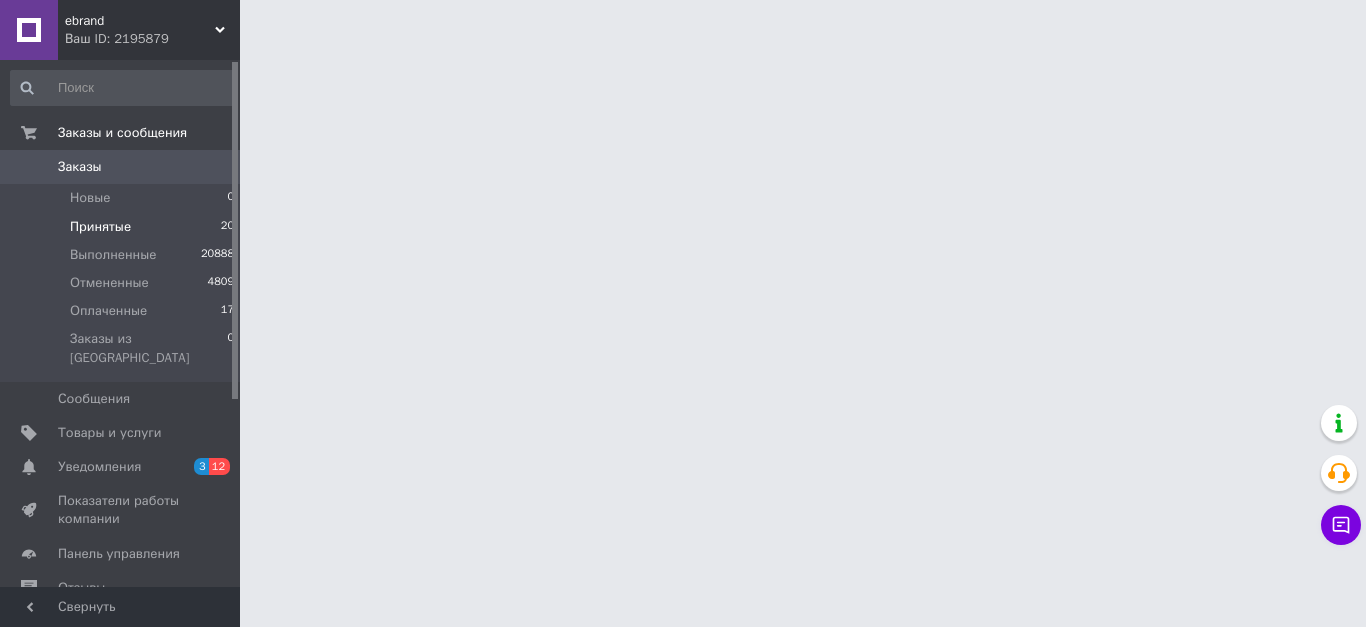 click on "Принятые" at bounding box center (100, 227) 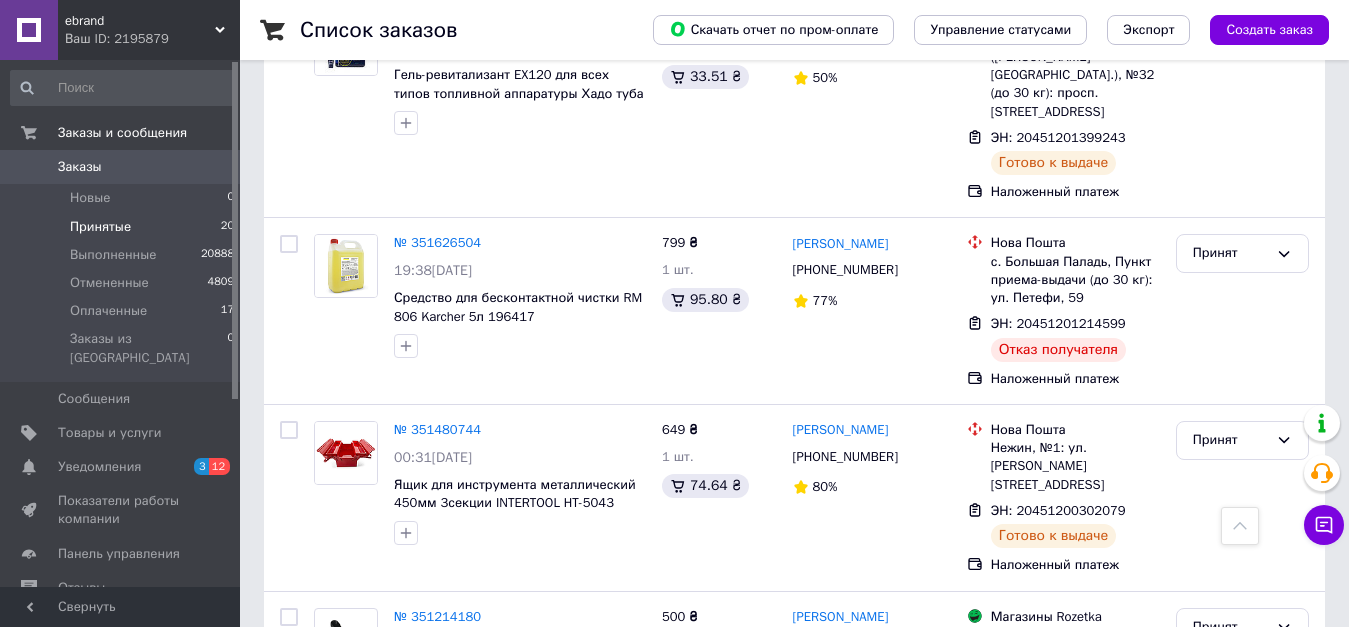 scroll, scrollTop: 3483, scrollLeft: 0, axis: vertical 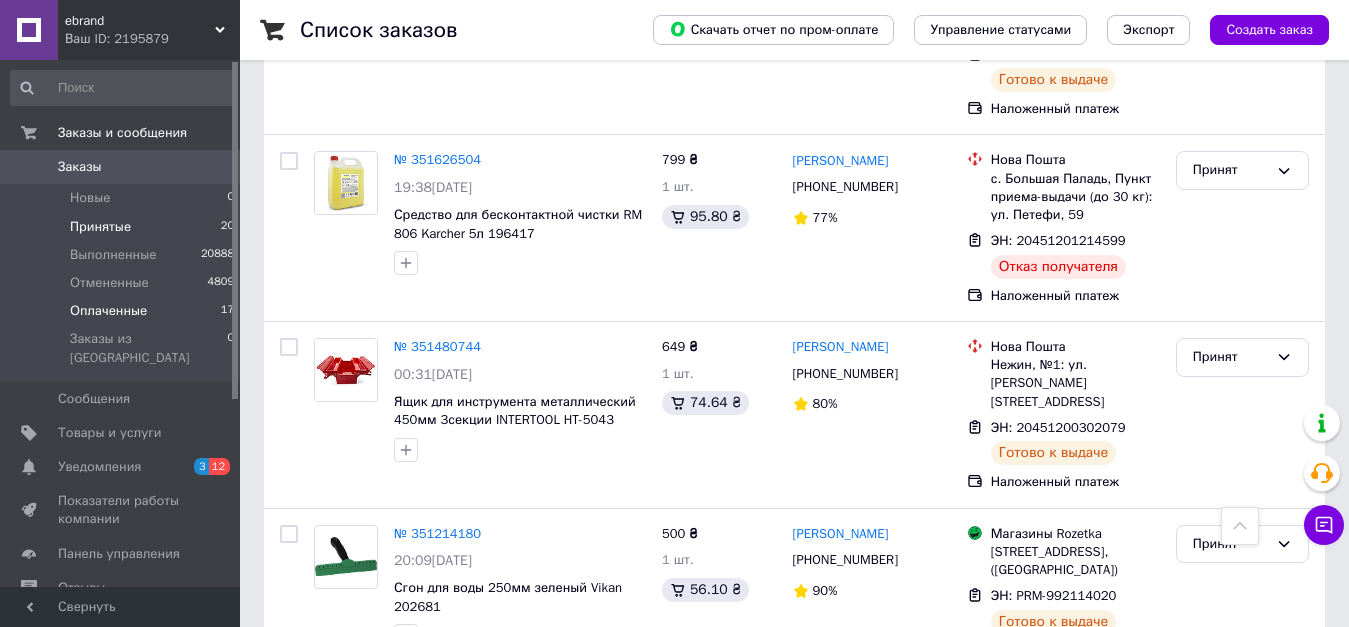click on "Оплаченные" at bounding box center [108, 311] 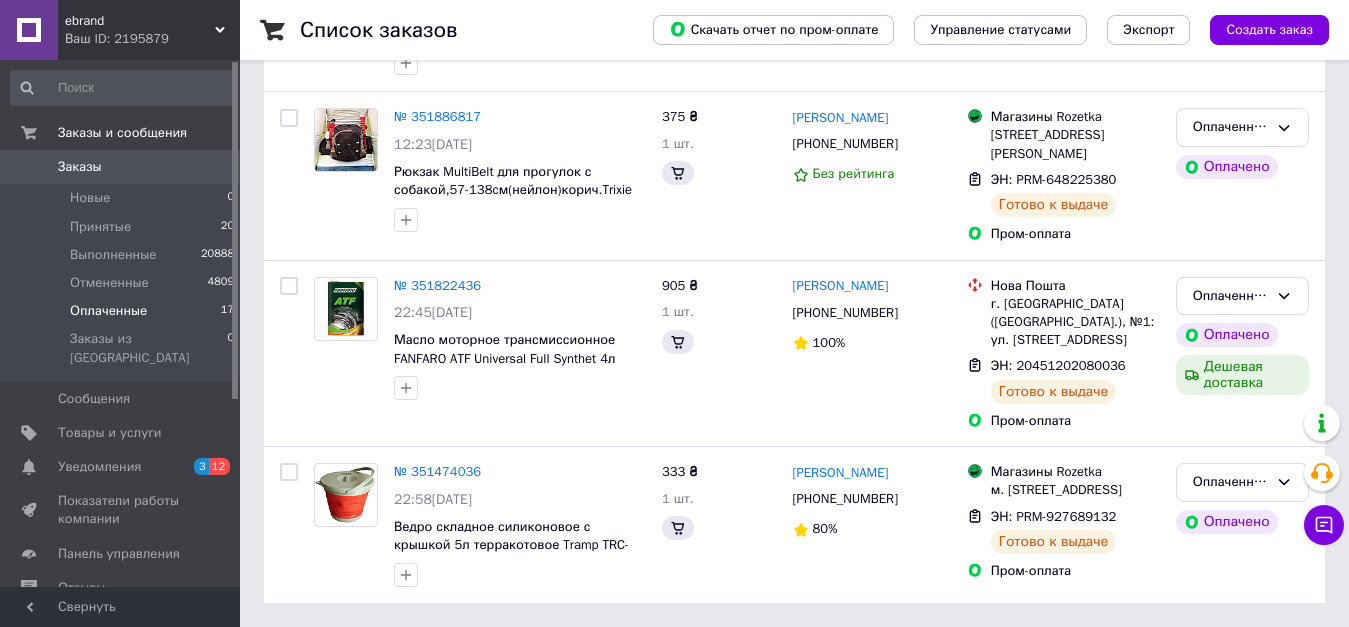 click on "Оплаченные" at bounding box center [108, 311] 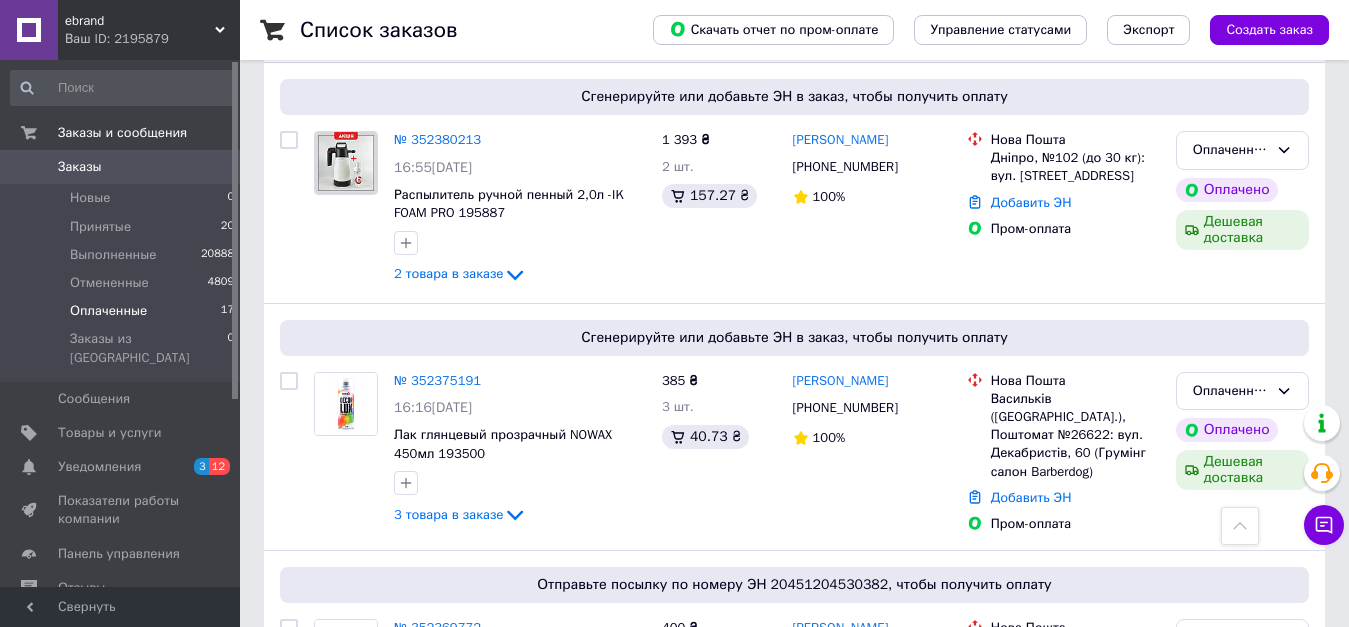 scroll, scrollTop: 700, scrollLeft: 0, axis: vertical 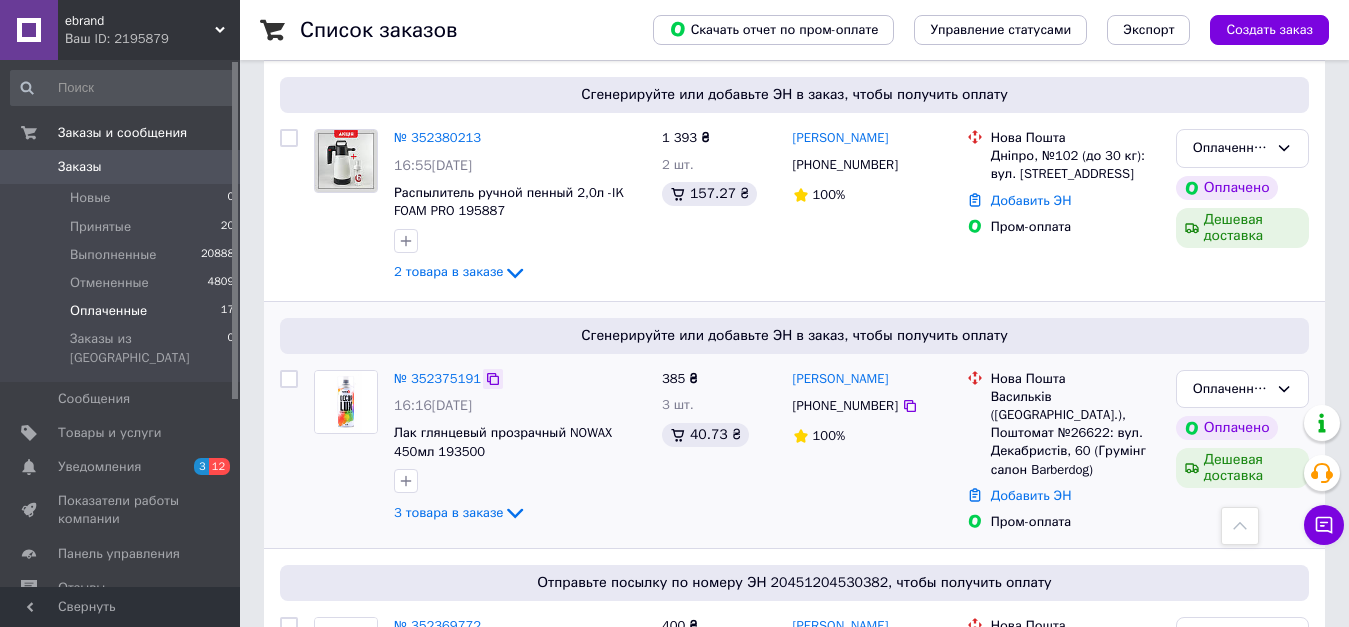 click 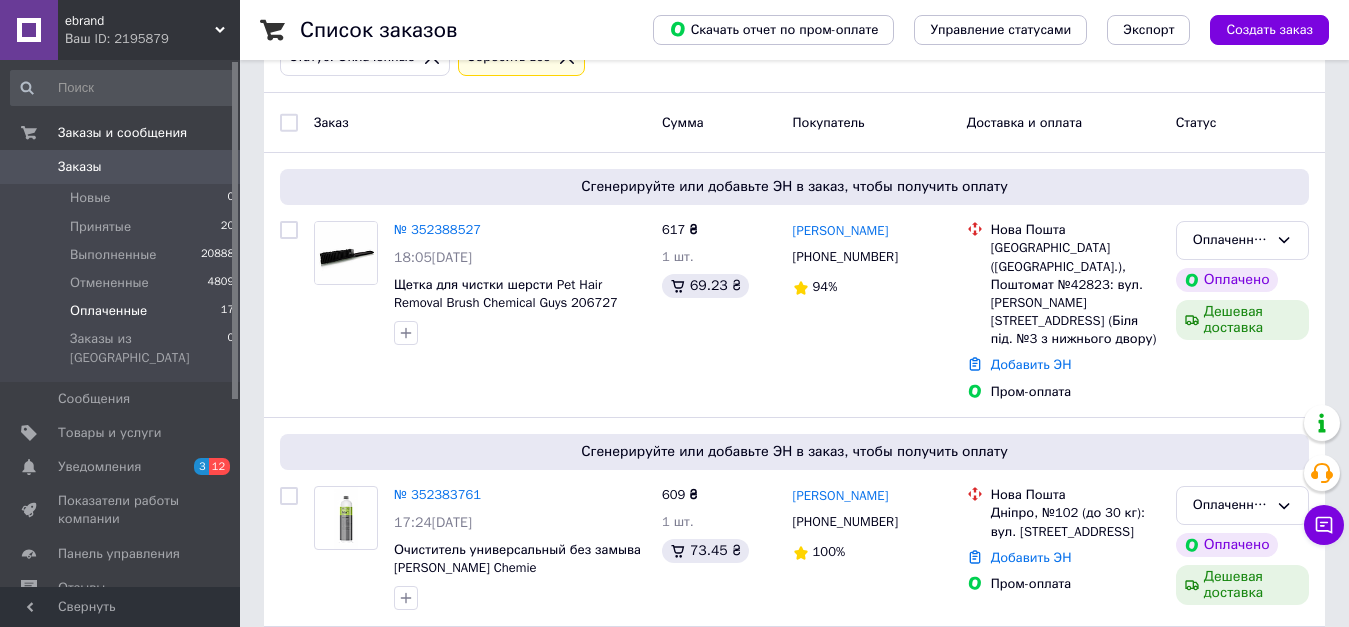scroll, scrollTop: 0, scrollLeft: 0, axis: both 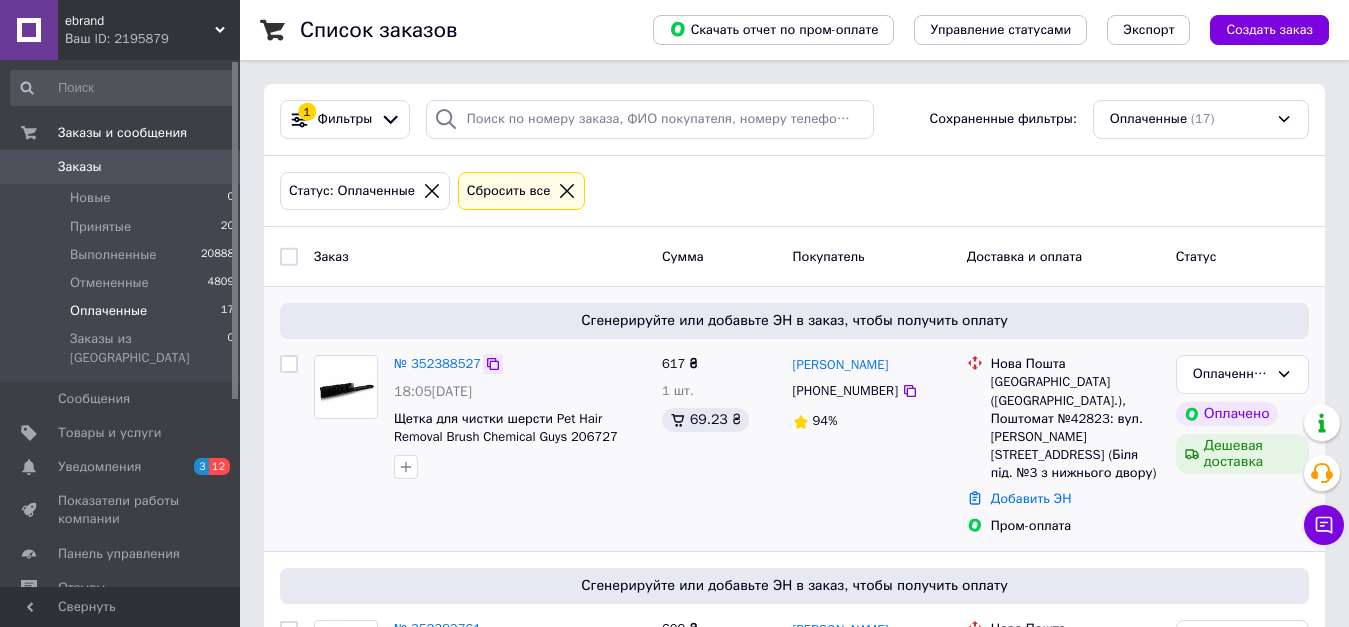click 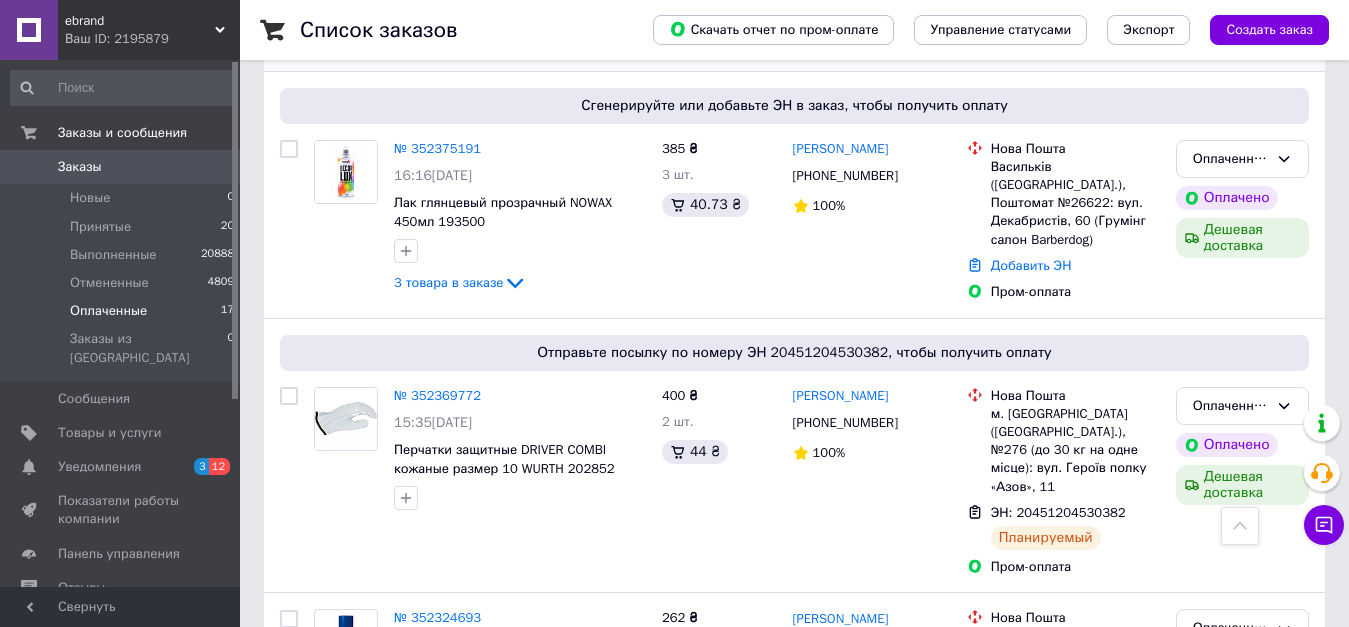 scroll, scrollTop: 1000, scrollLeft: 0, axis: vertical 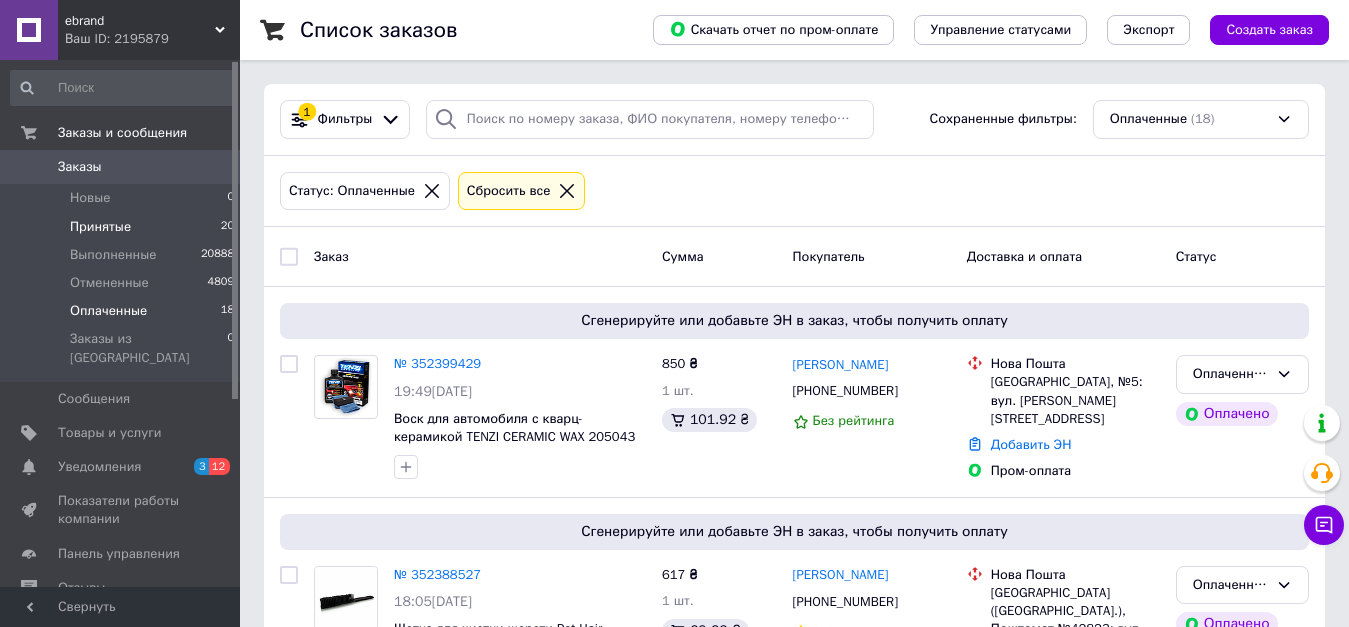 click on "Принятые" at bounding box center [100, 227] 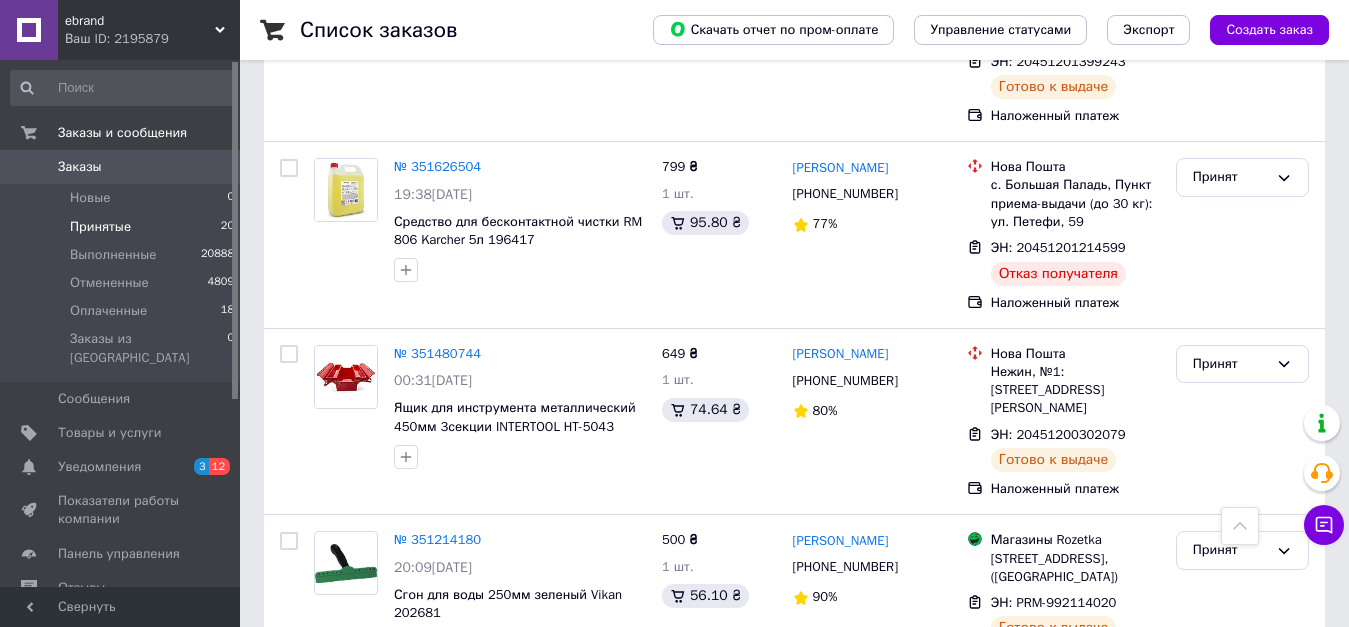 scroll, scrollTop: 3451, scrollLeft: 0, axis: vertical 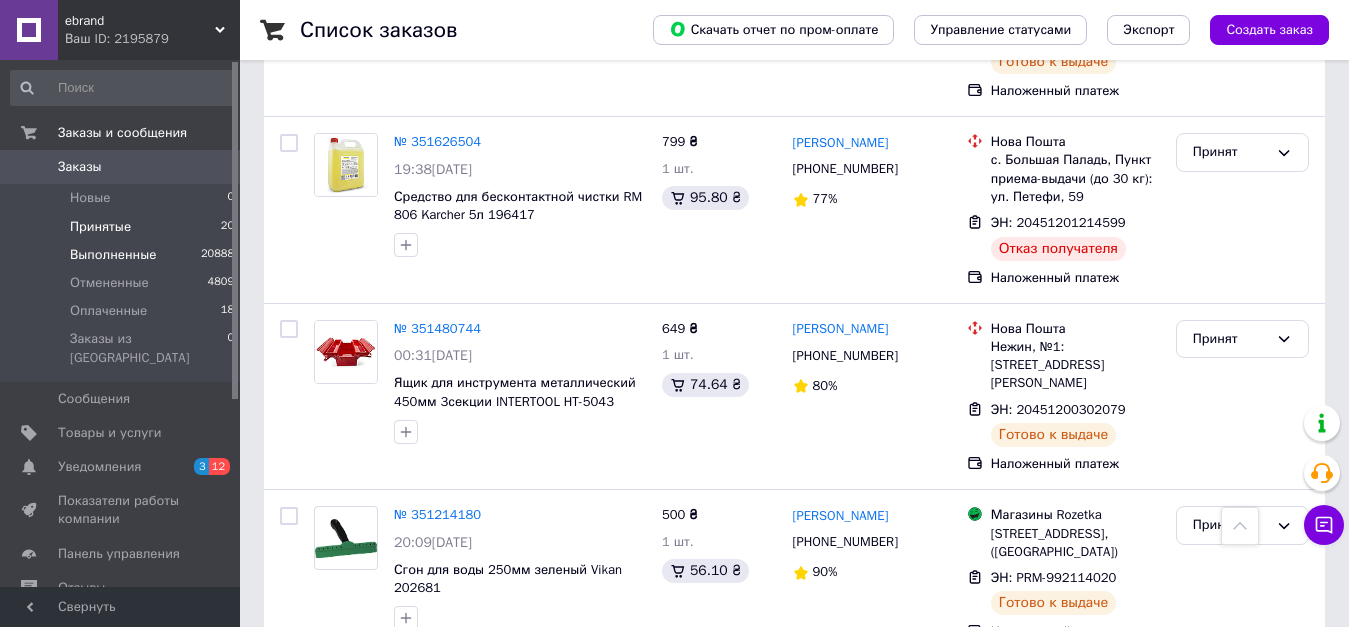 click on "Выполненные 20888" at bounding box center (123, 255) 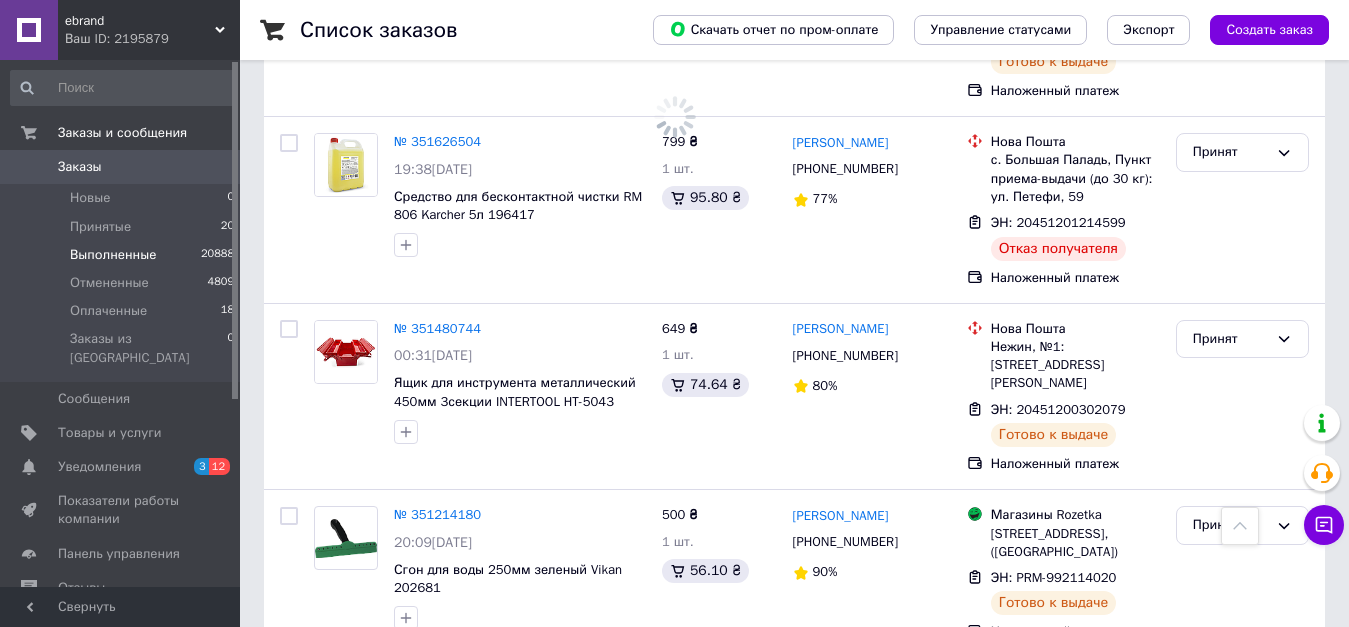 click on "Выполненные" at bounding box center (113, 255) 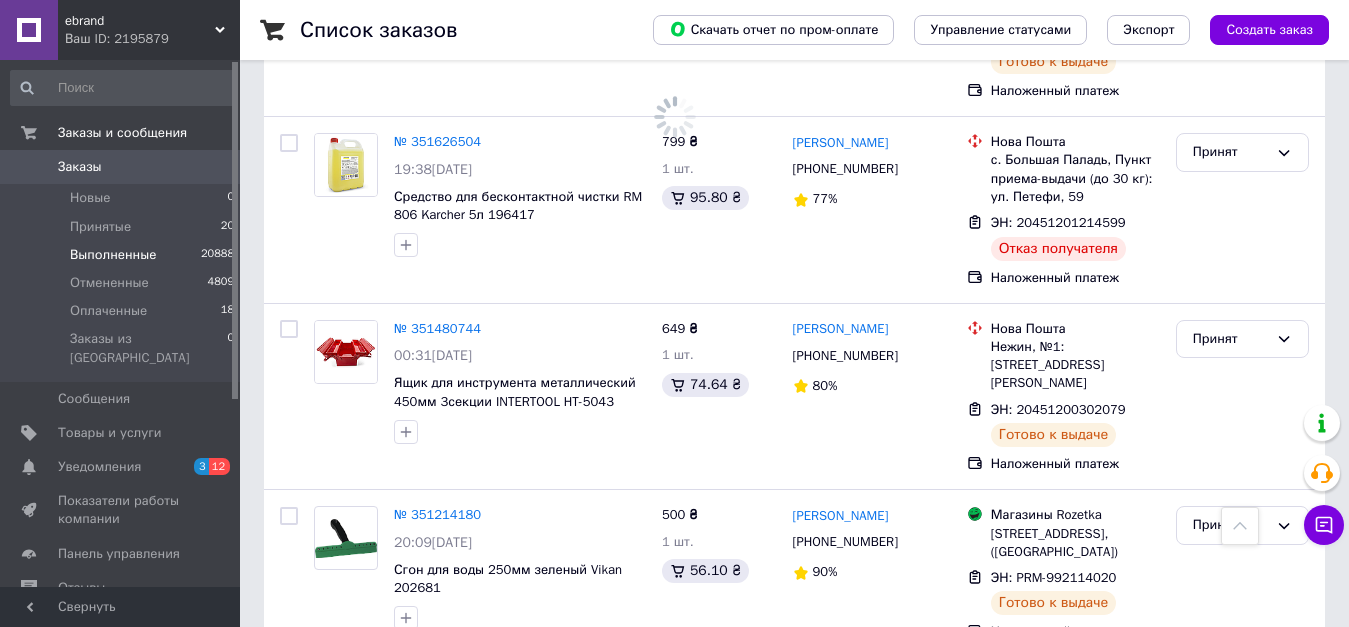 click on "Выполненные" at bounding box center [113, 255] 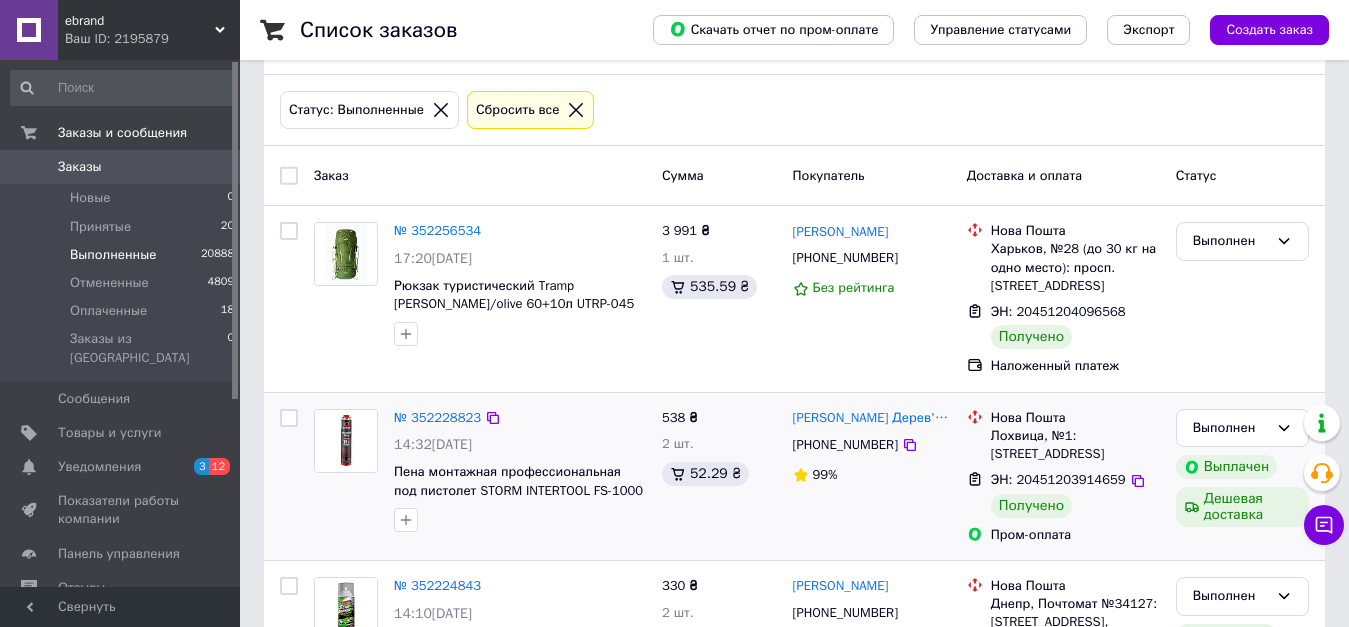 scroll, scrollTop: 200, scrollLeft: 0, axis: vertical 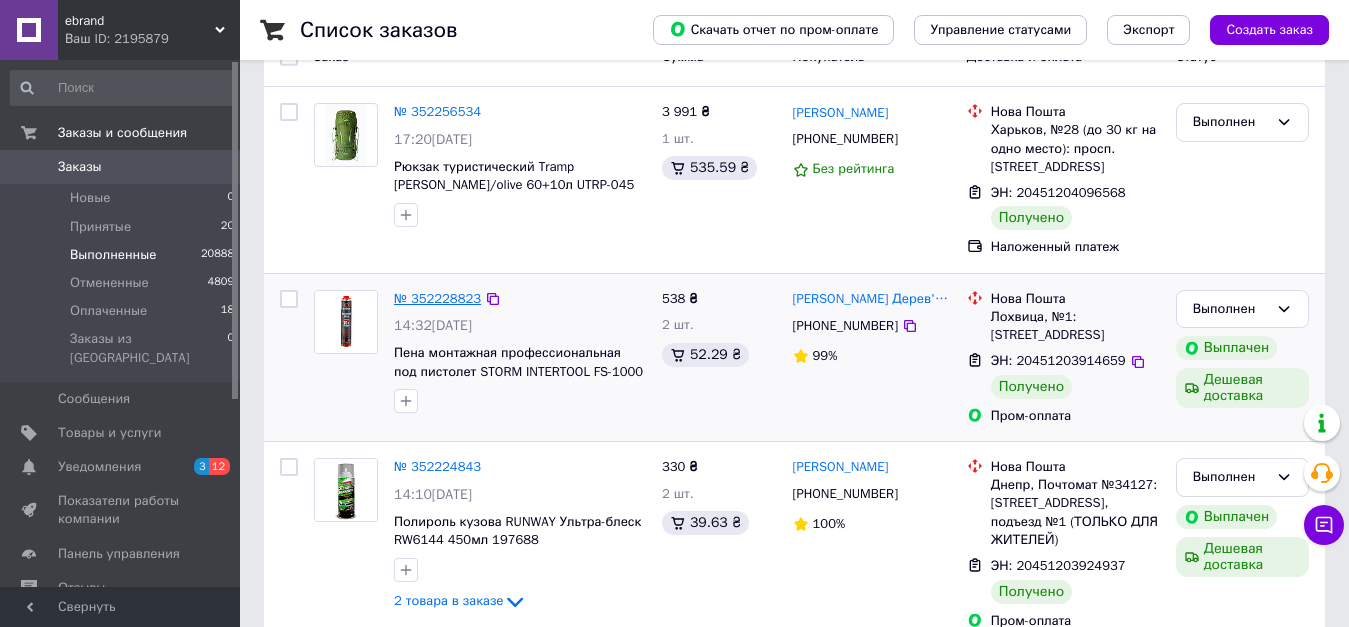 click on "№ 352228823" at bounding box center [437, 298] 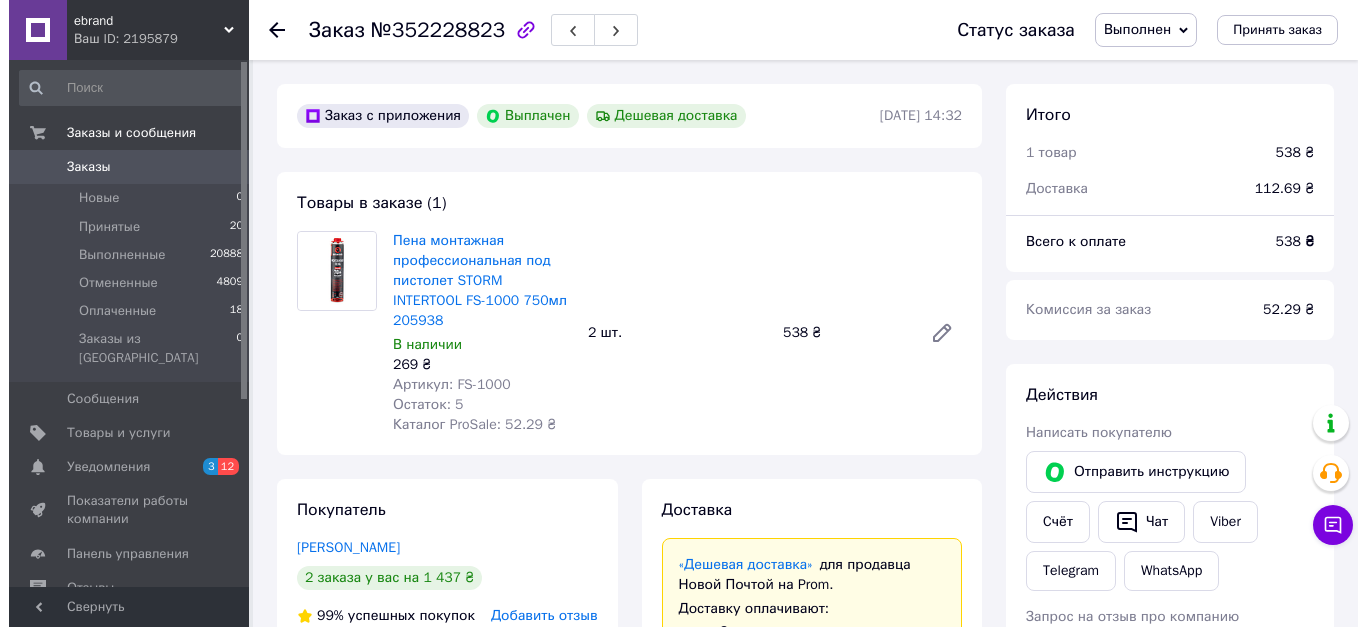 scroll, scrollTop: 200, scrollLeft: 0, axis: vertical 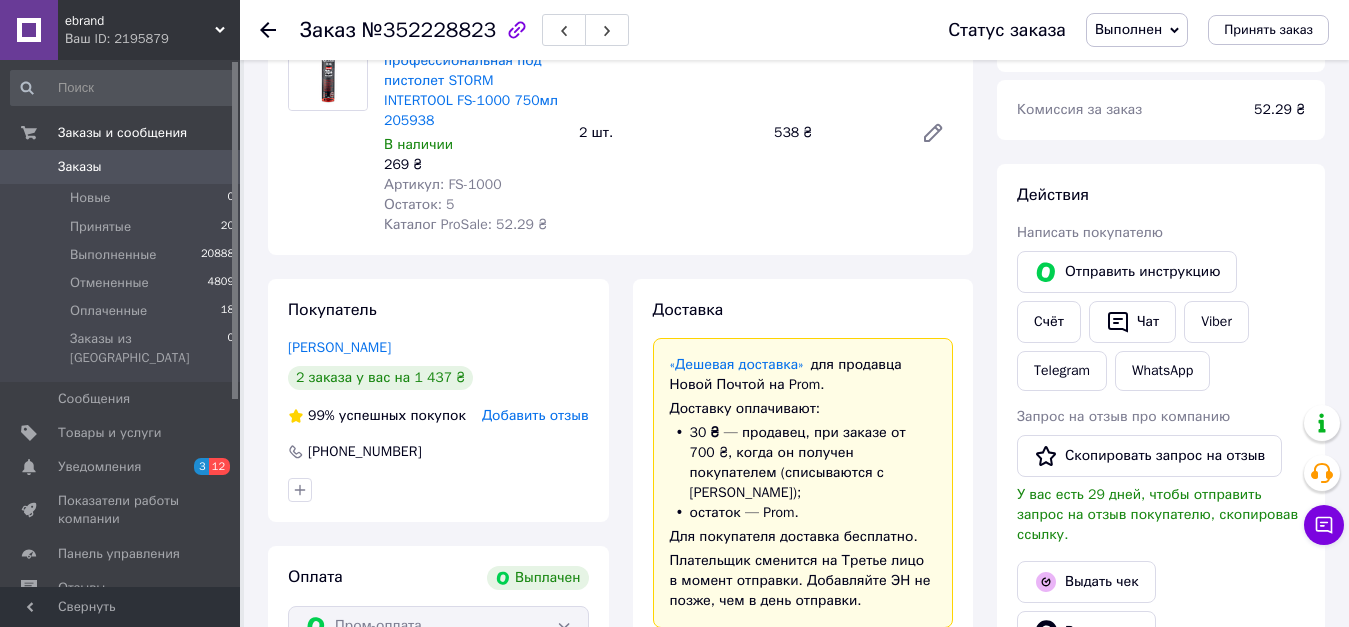 click on "Добавить отзыв" at bounding box center [535, 415] 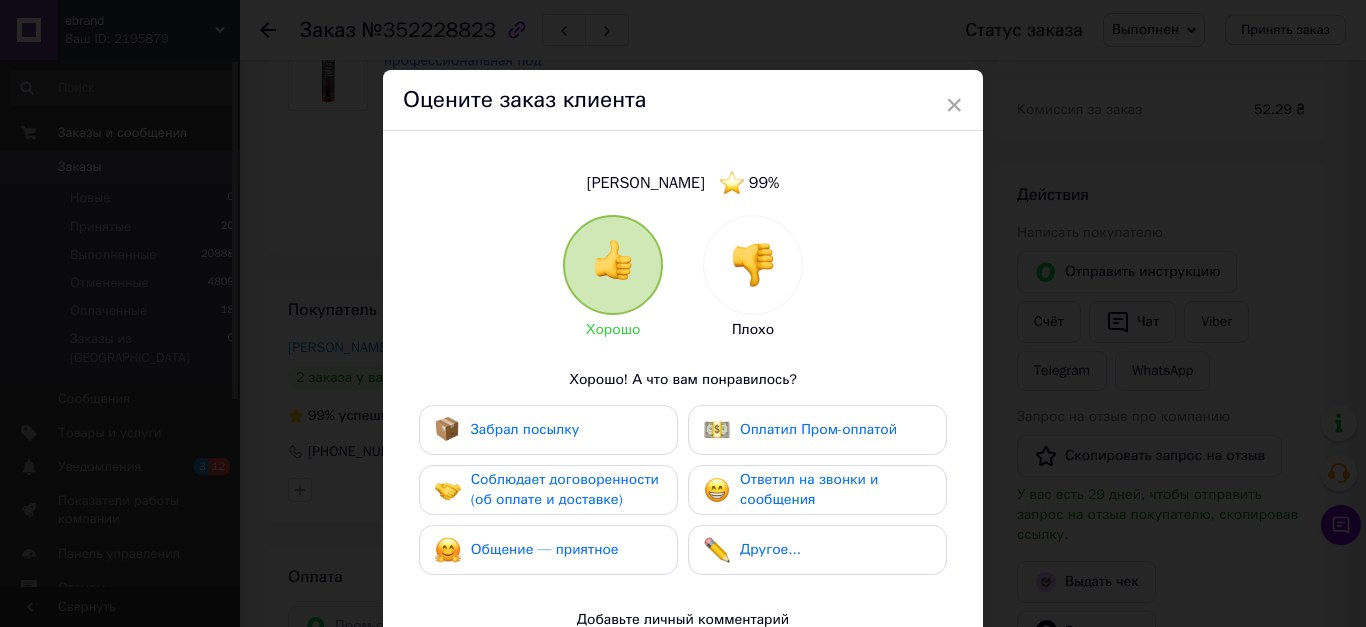 click on "Общение — приятное" at bounding box center [548, 550] 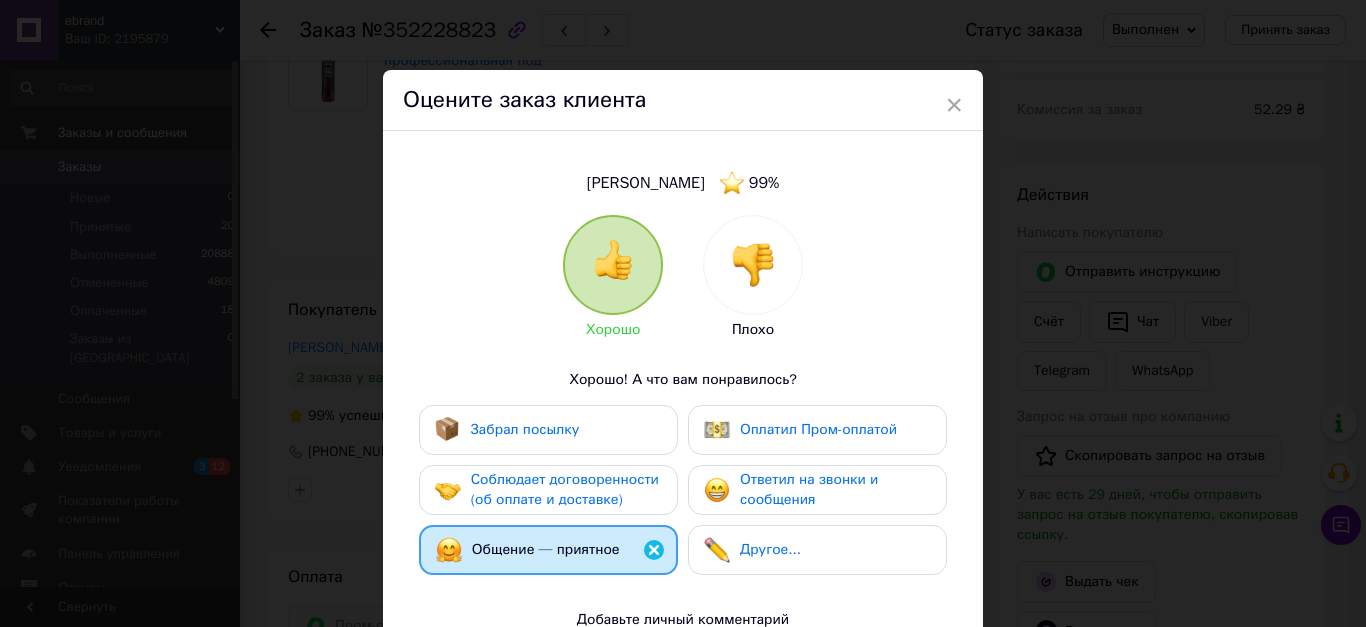drag, startPoint x: 558, startPoint y: 495, endPoint x: 577, endPoint y: 466, distance: 34.669872 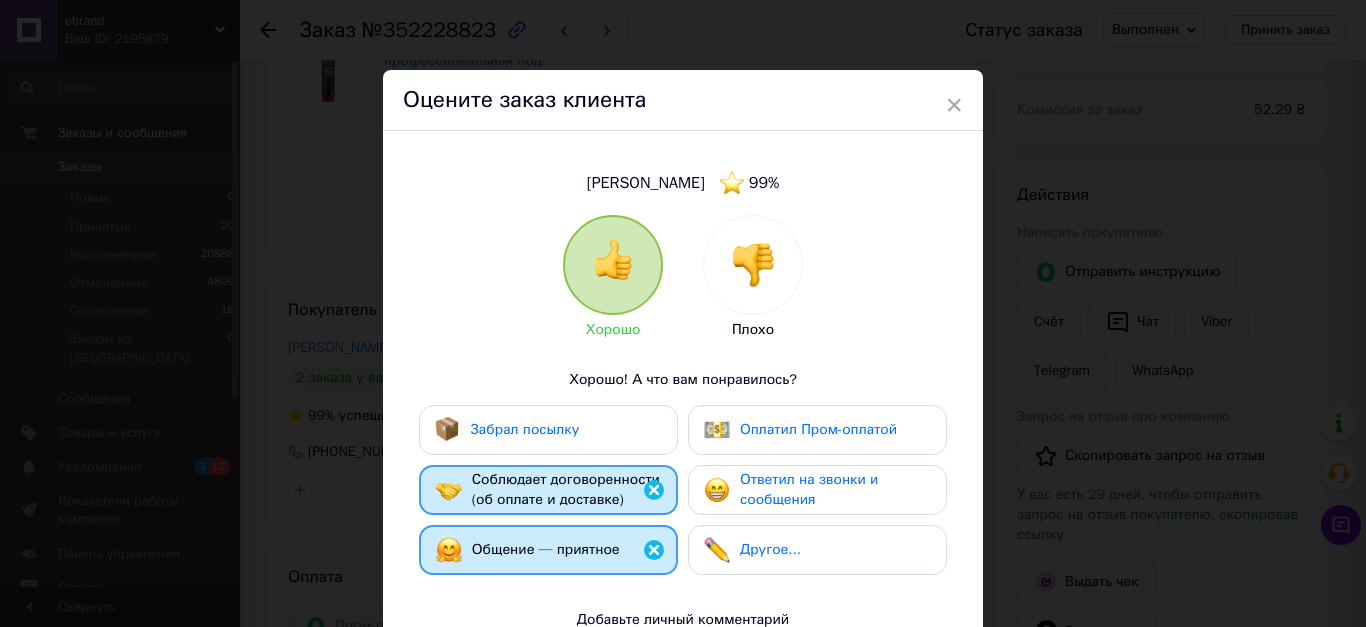 drag, startPoint x: 588, startPoint y: 436, endPoint x: 685, endPoint y: 422, distance: 98.005104 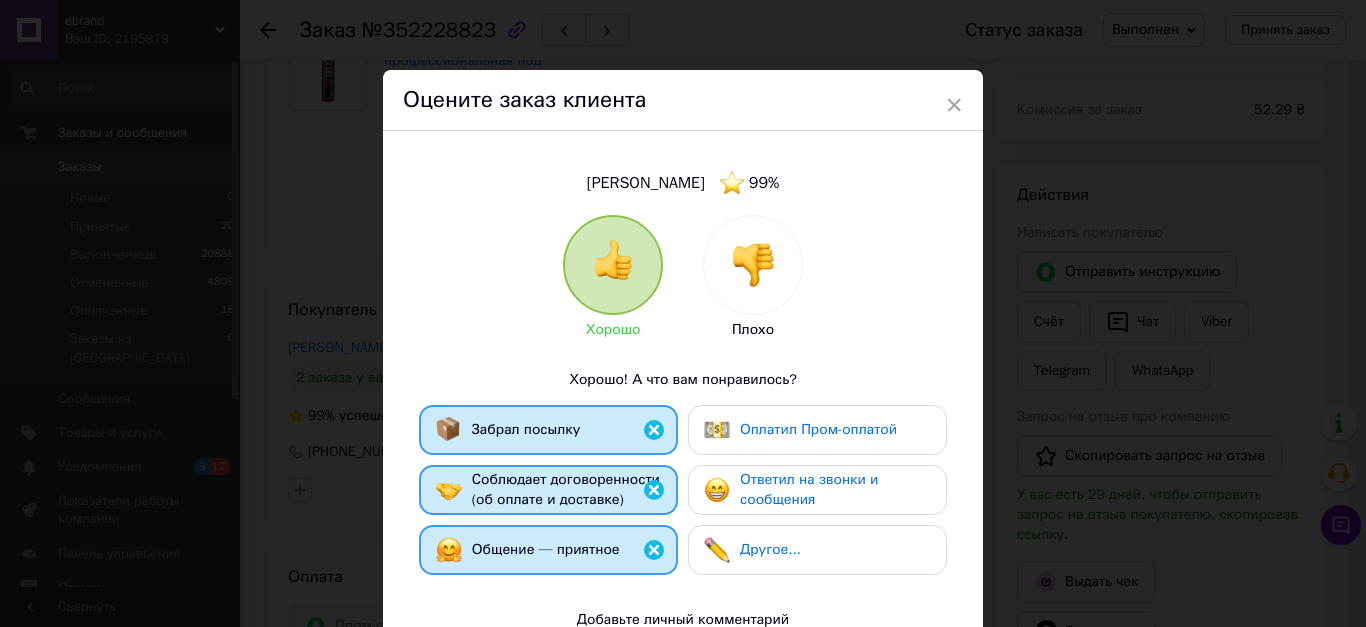 click on "Оплатил Пром-оплатой" at bounding box center (800, 430) 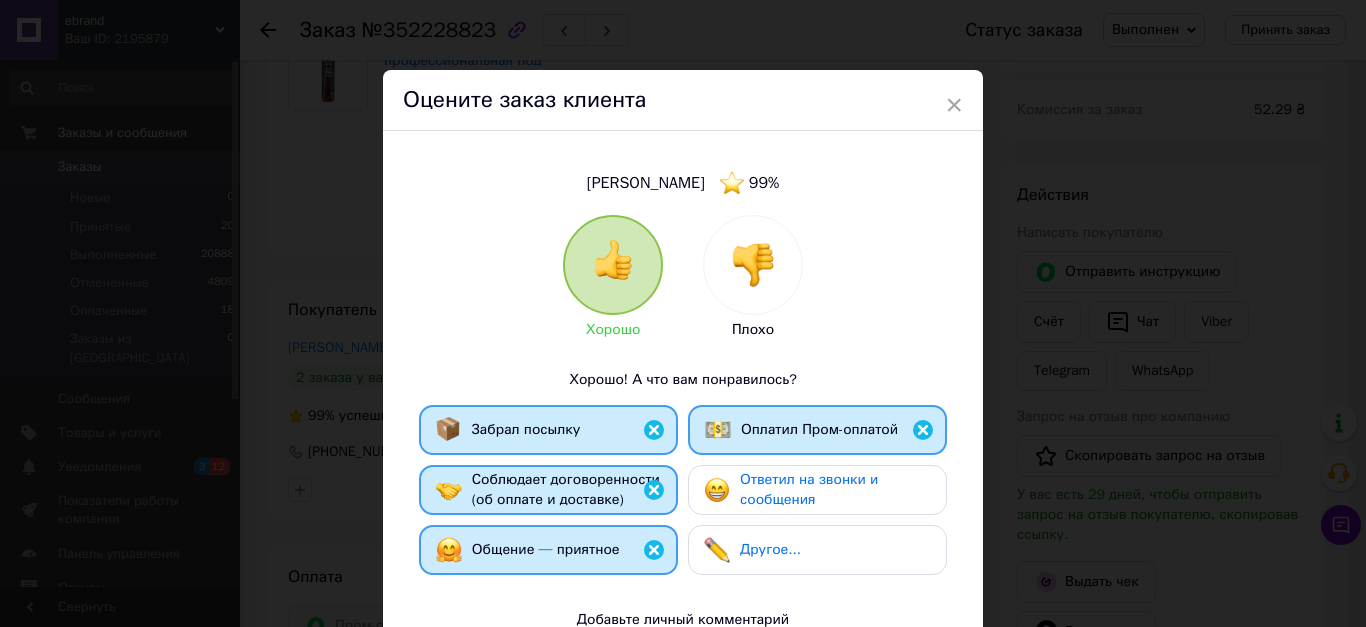 click on "Ответил на звонки и сообщения" at bounding box center (817, 490) 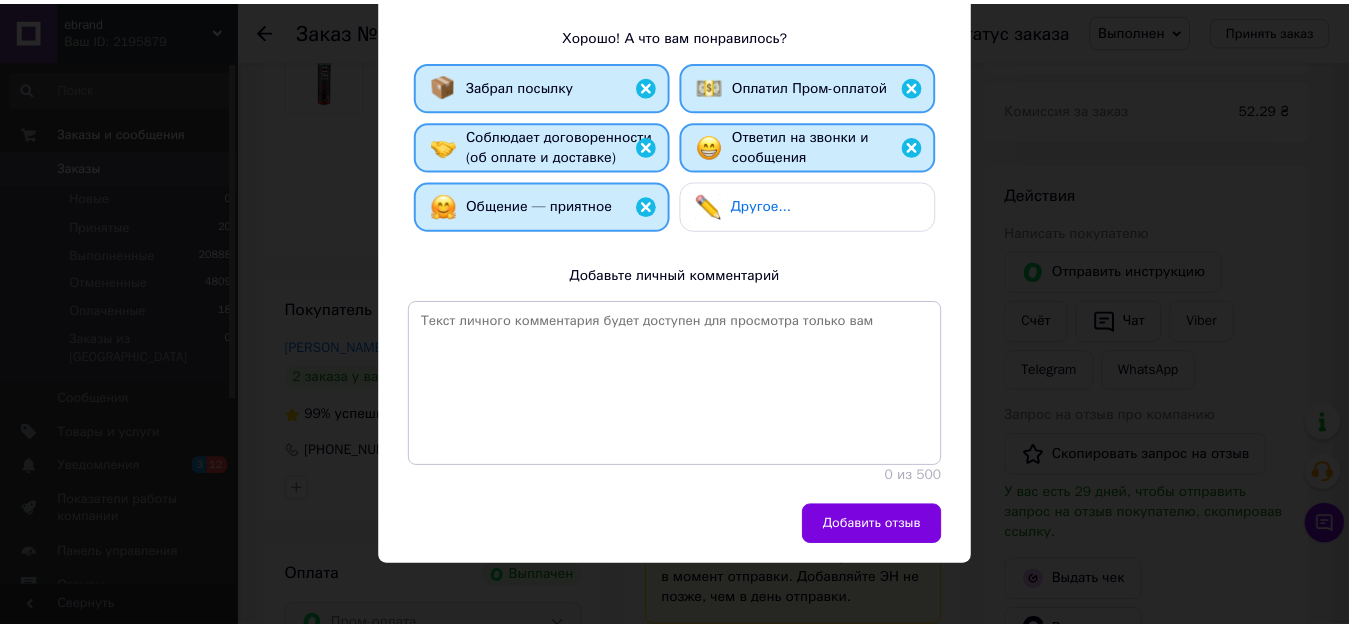 scroll, scrollTop: 345, scrollLeft: 0, axis: vertical 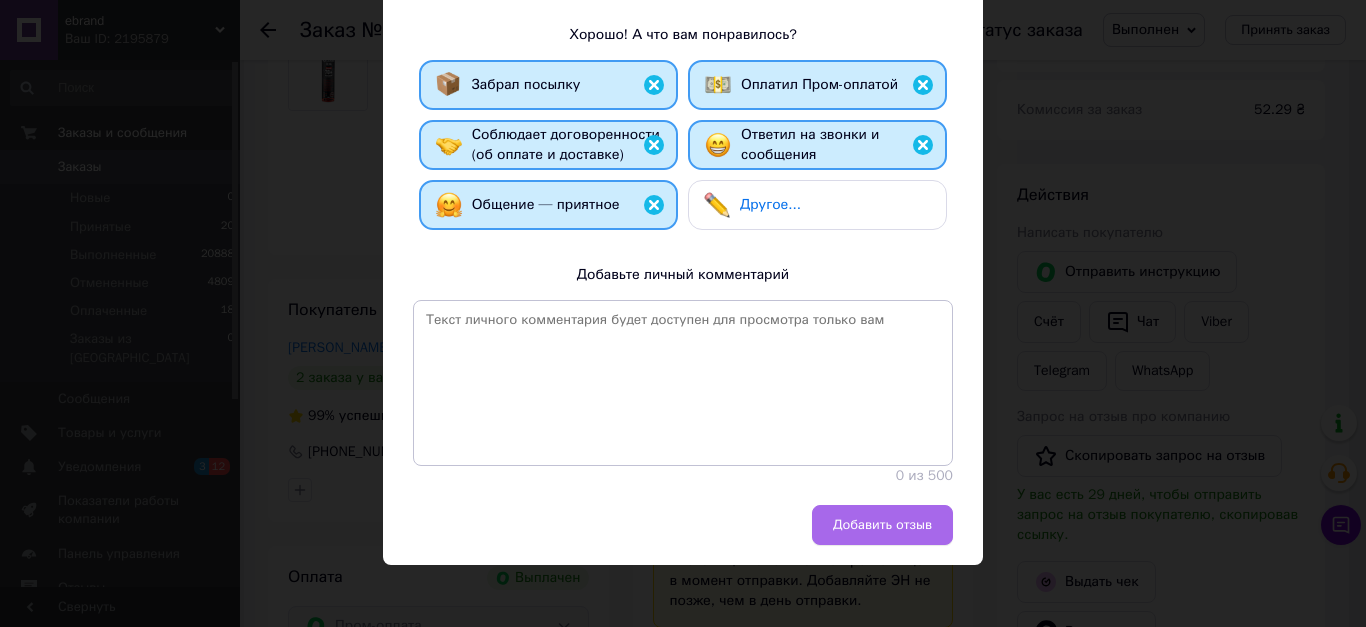 click on "Добавить отзыв" at bounding box center (882, 525) 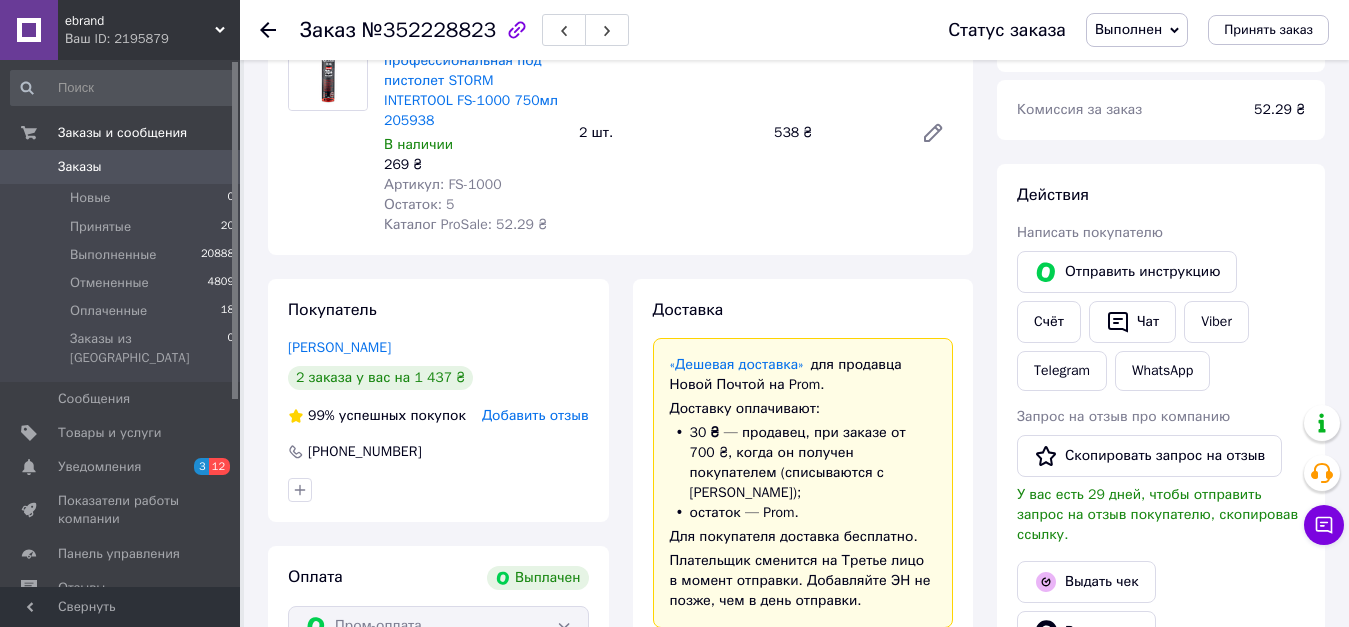 click 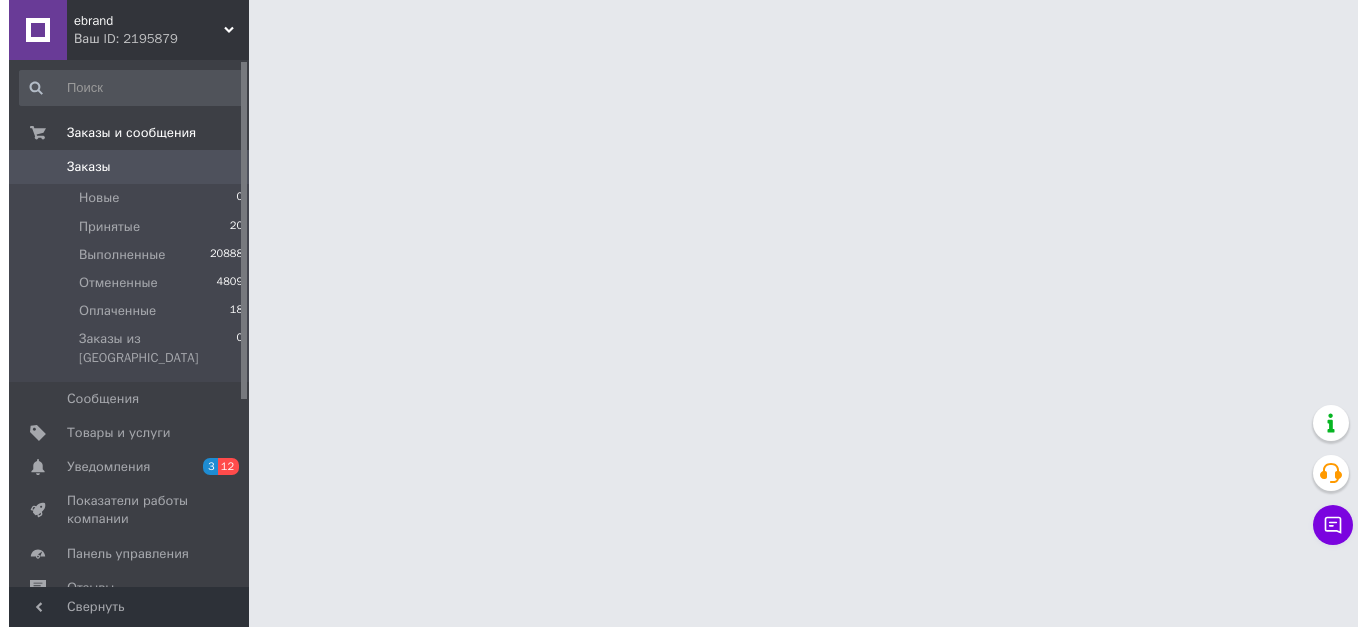 scroll, scrollTop: 0, scrollLeft: 0, axis: both 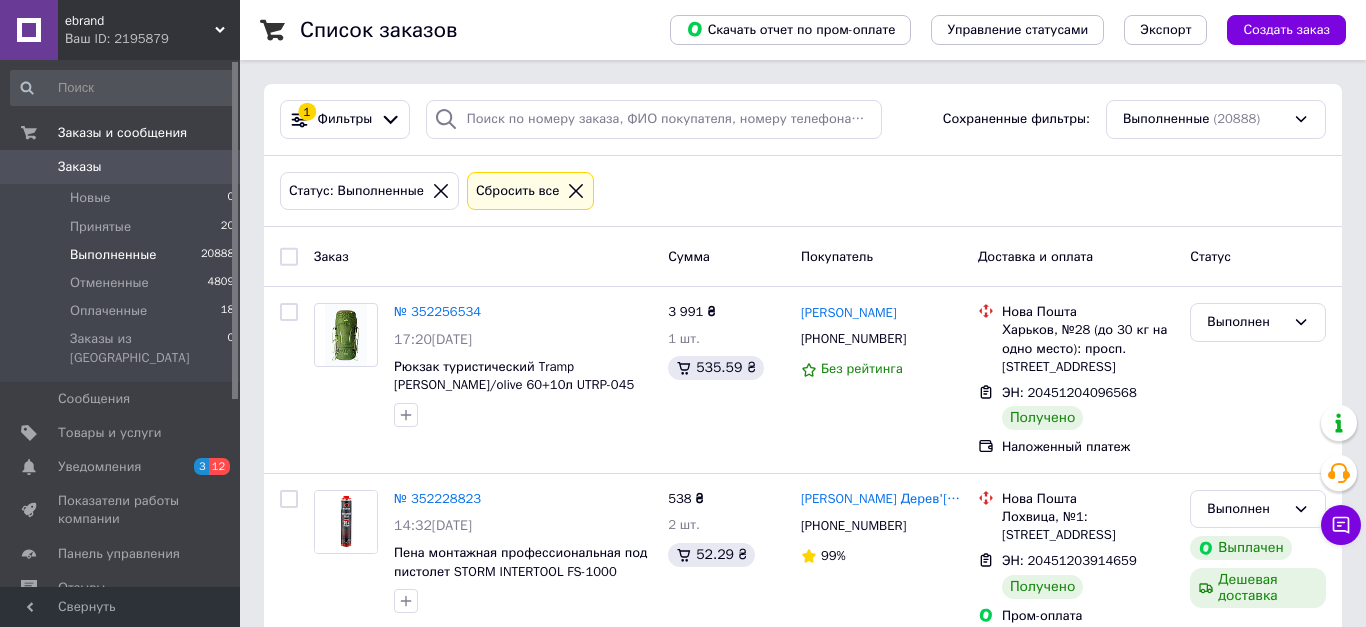 click on "№ 352224843" at bounding box center [437, 666] 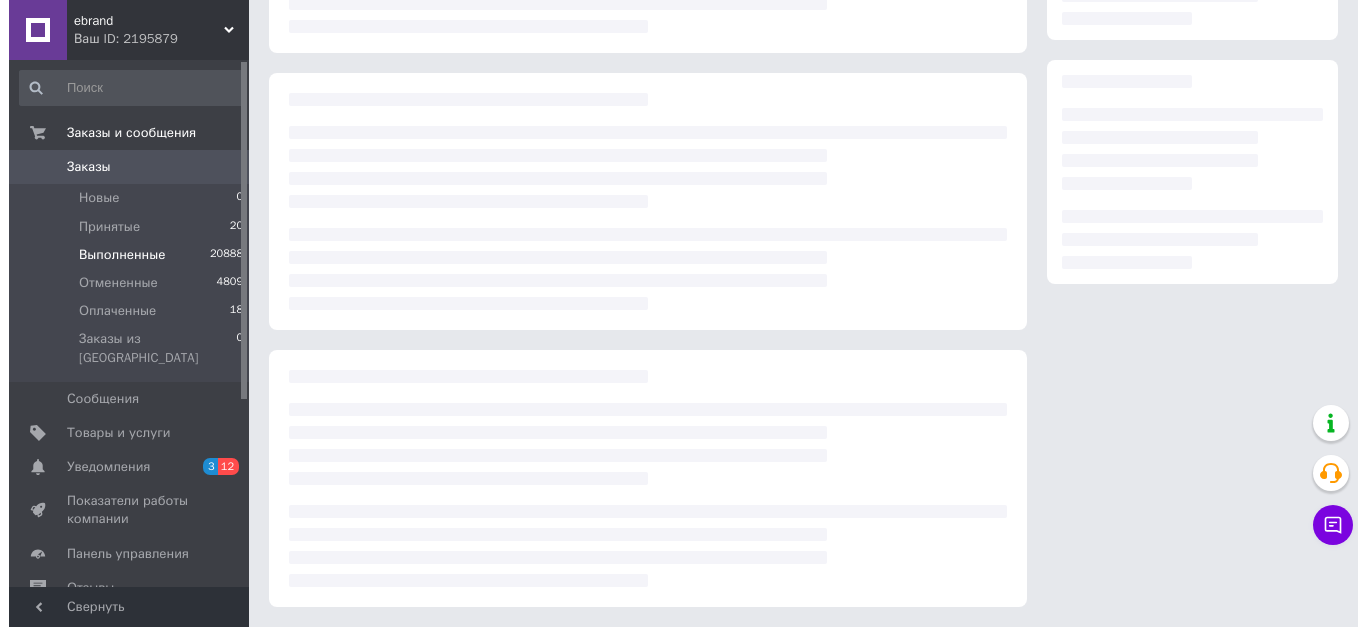 scroll, scrollTop: 300, scrollLeft: 0, axis: vertical 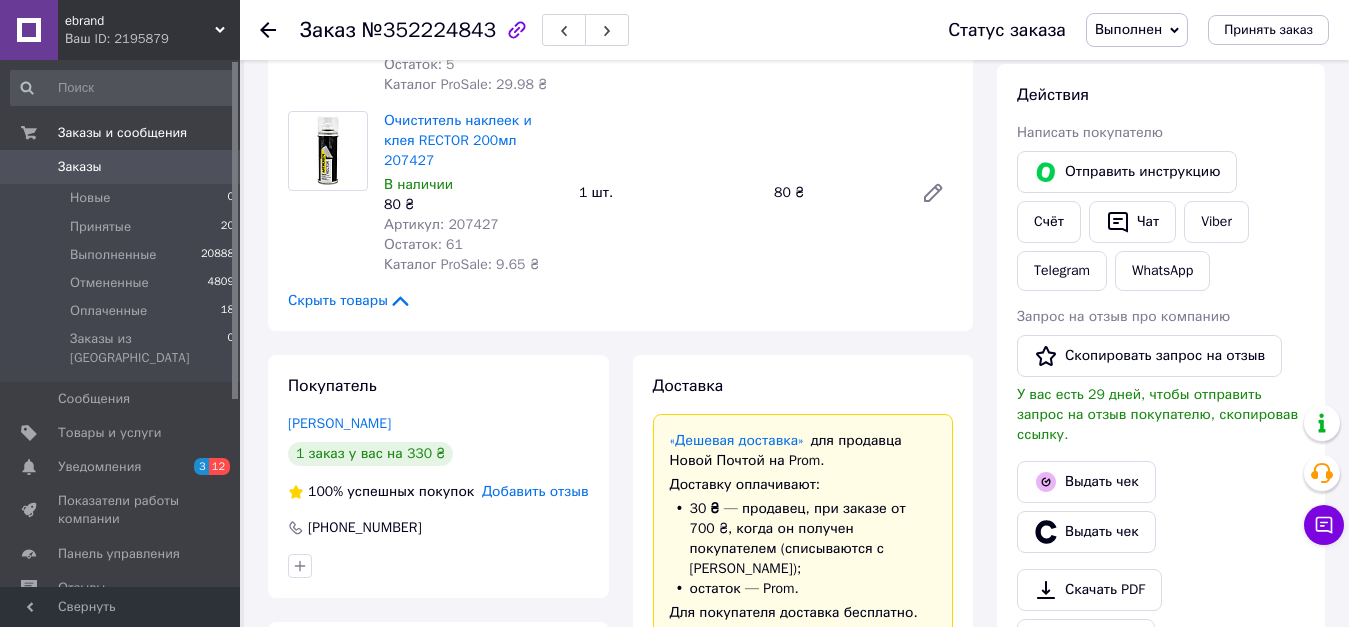 click on "Добавить отзыв" at bounding box center [535, 491] 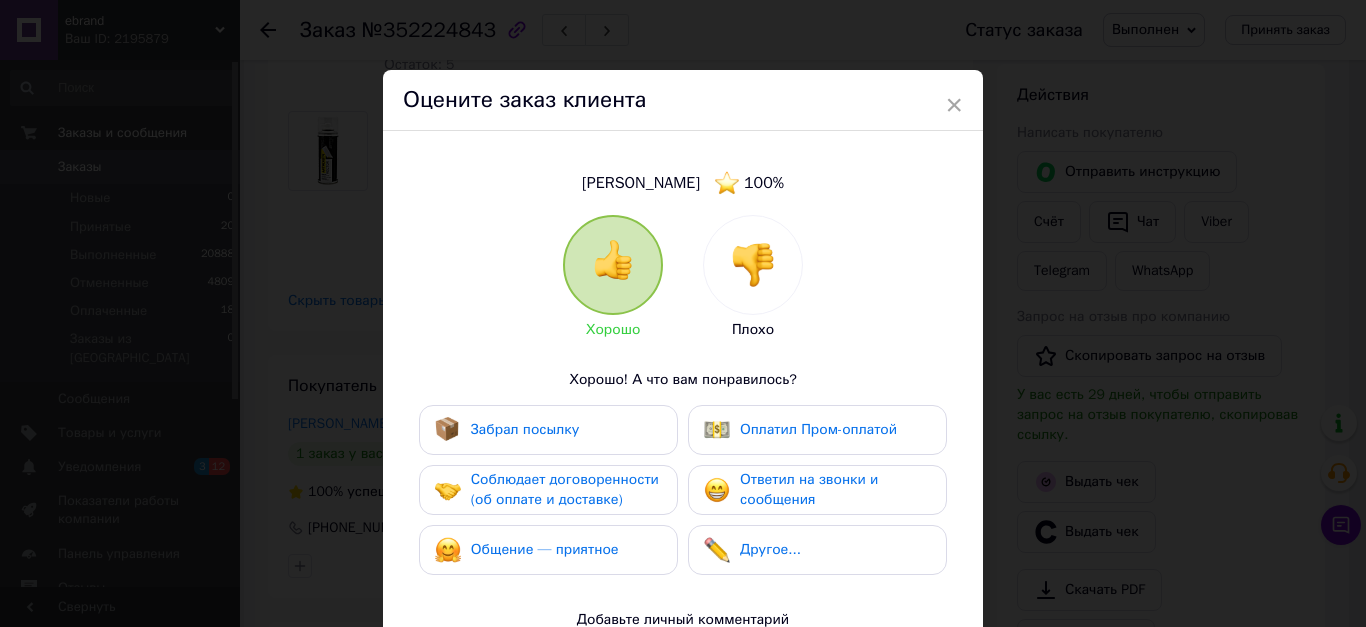 click on "Забрал посылку" at bounding box center [548, 430] 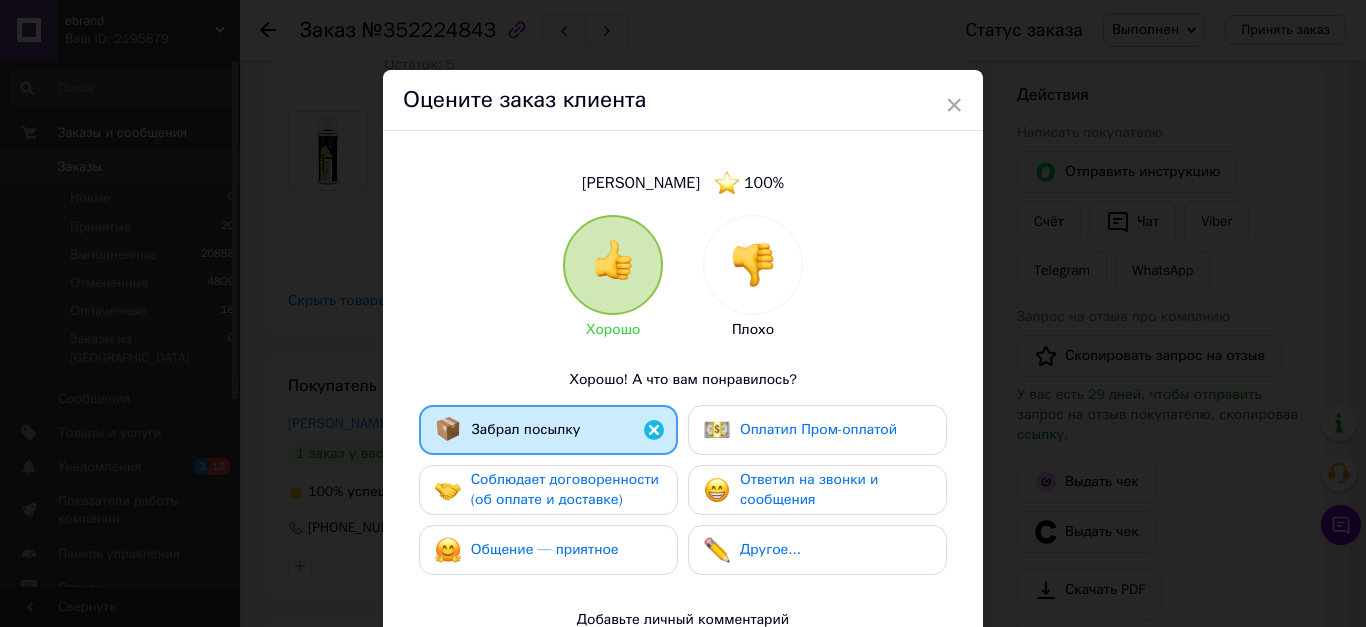 click on "Соблюдает договоренности (об оплате и доставке)" at bounding box center (565, 489) 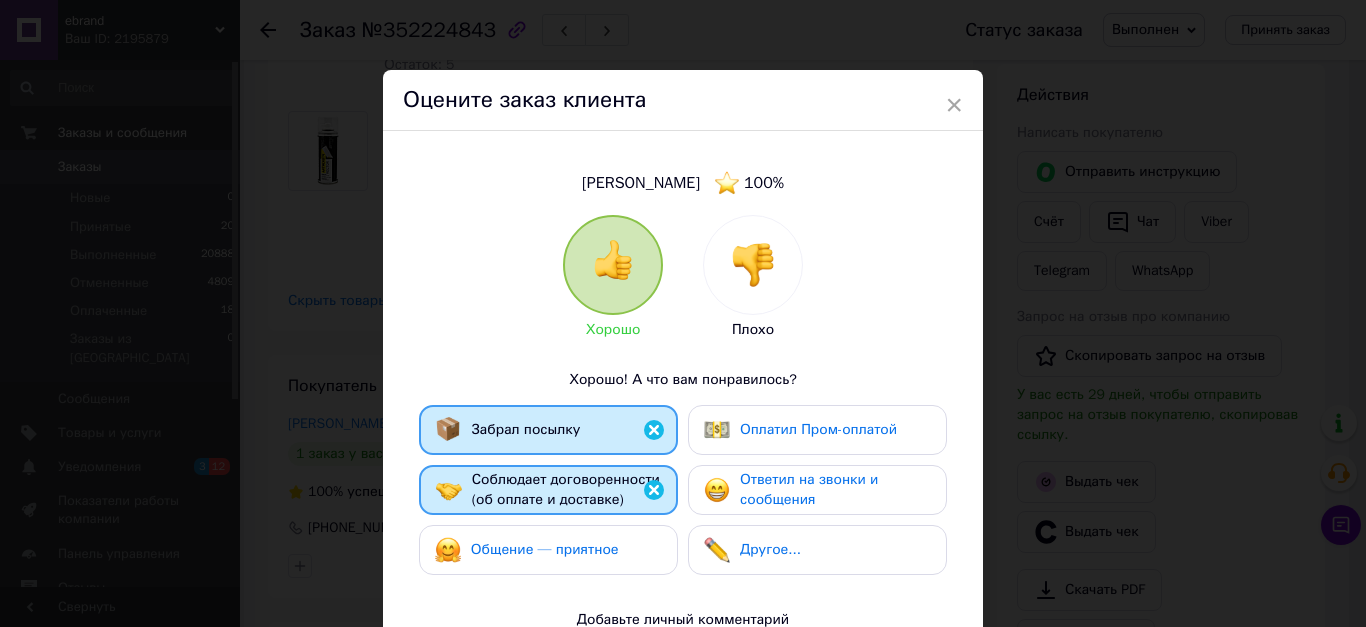 click on "Общение — приятное" at bounding box center [545, 549] 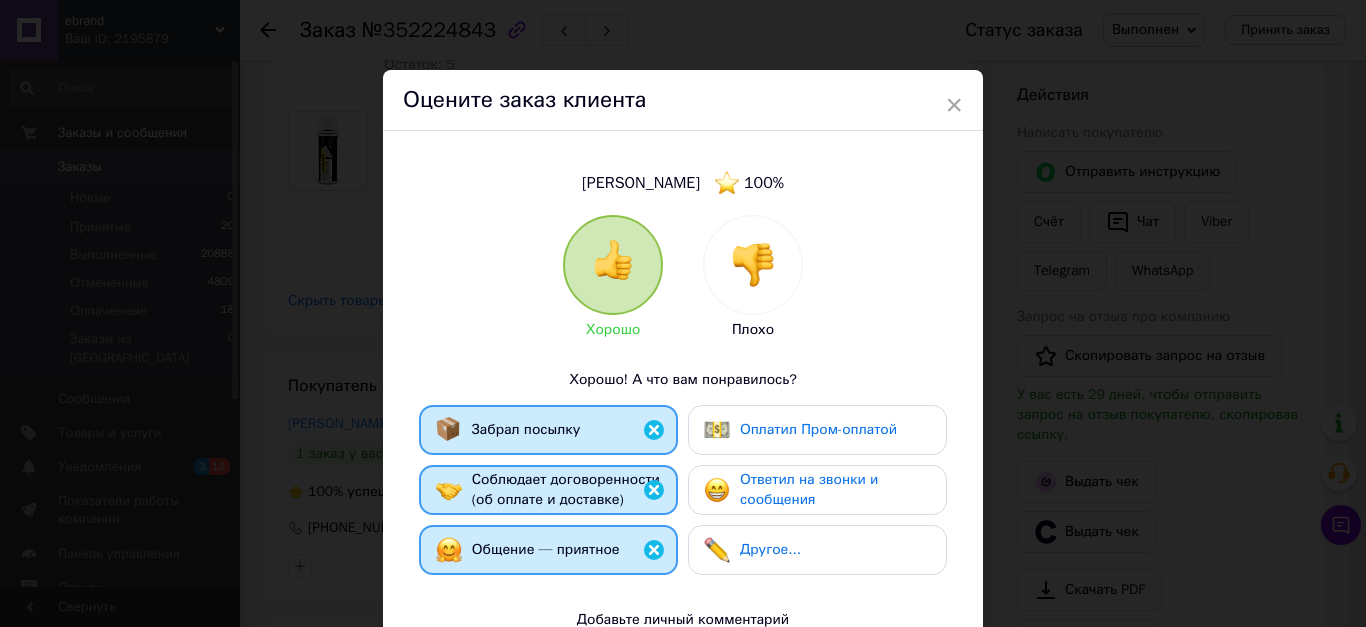 click on "Ответил на звонки и сообщения" at bounding box center [809, 489] 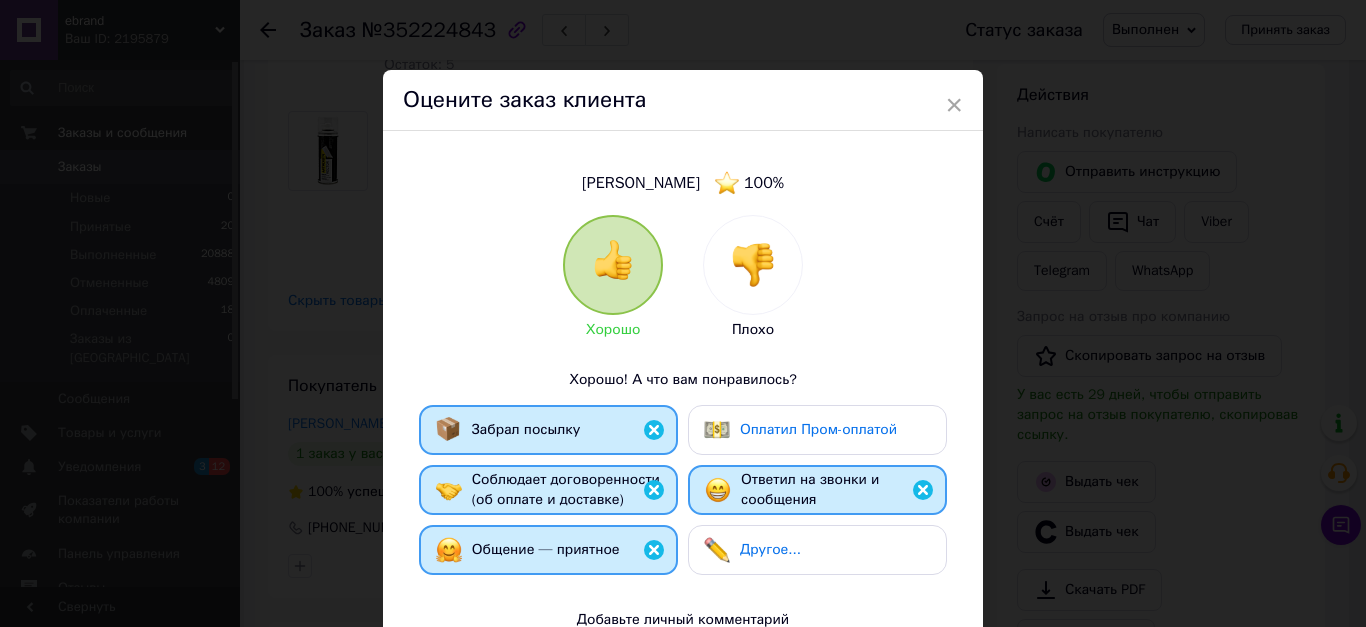 click on "Оплатил Пром-оплатой" at bounding box center (817, 430) 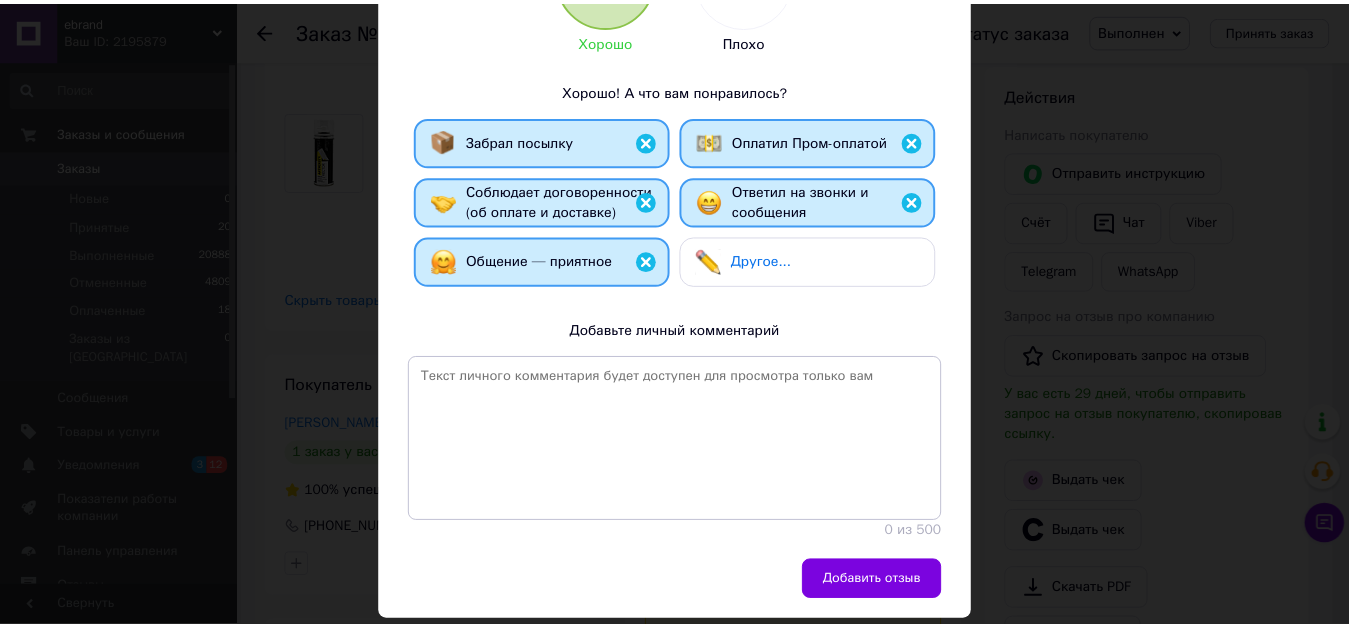 scroll, scrollTop: 300, scrollLeft: 0, axis: vertical 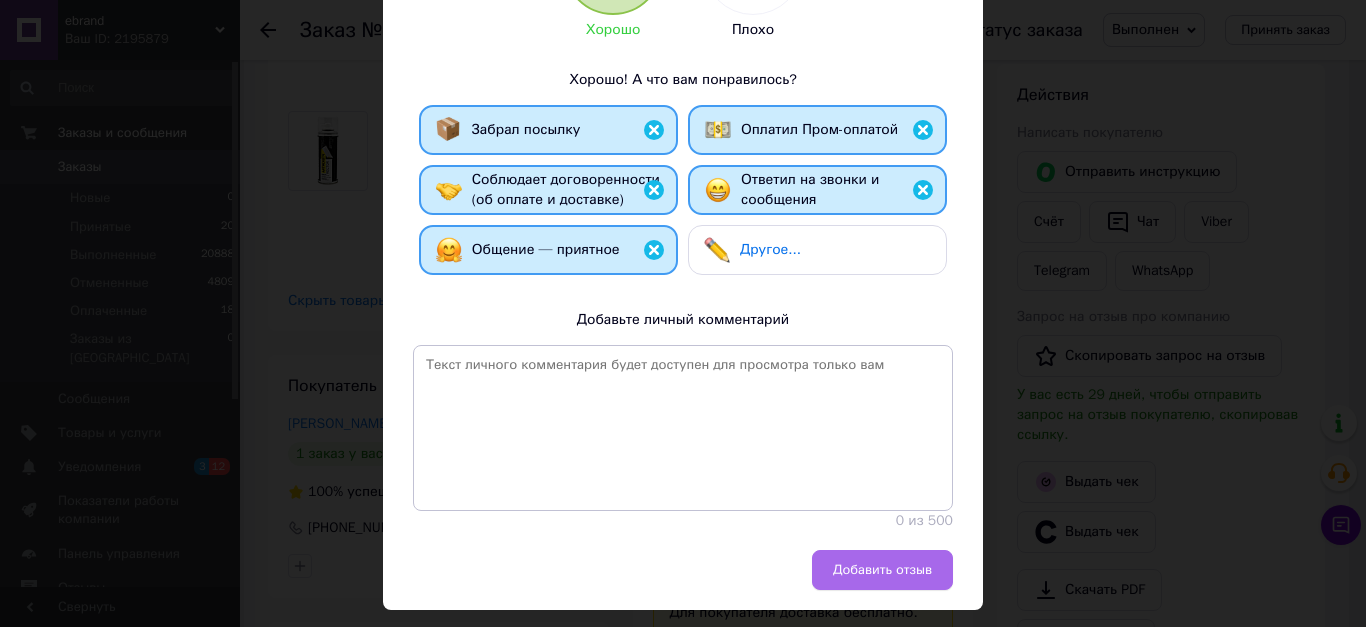 click on "Добавить отзыв" at bounding box center [882, 570] 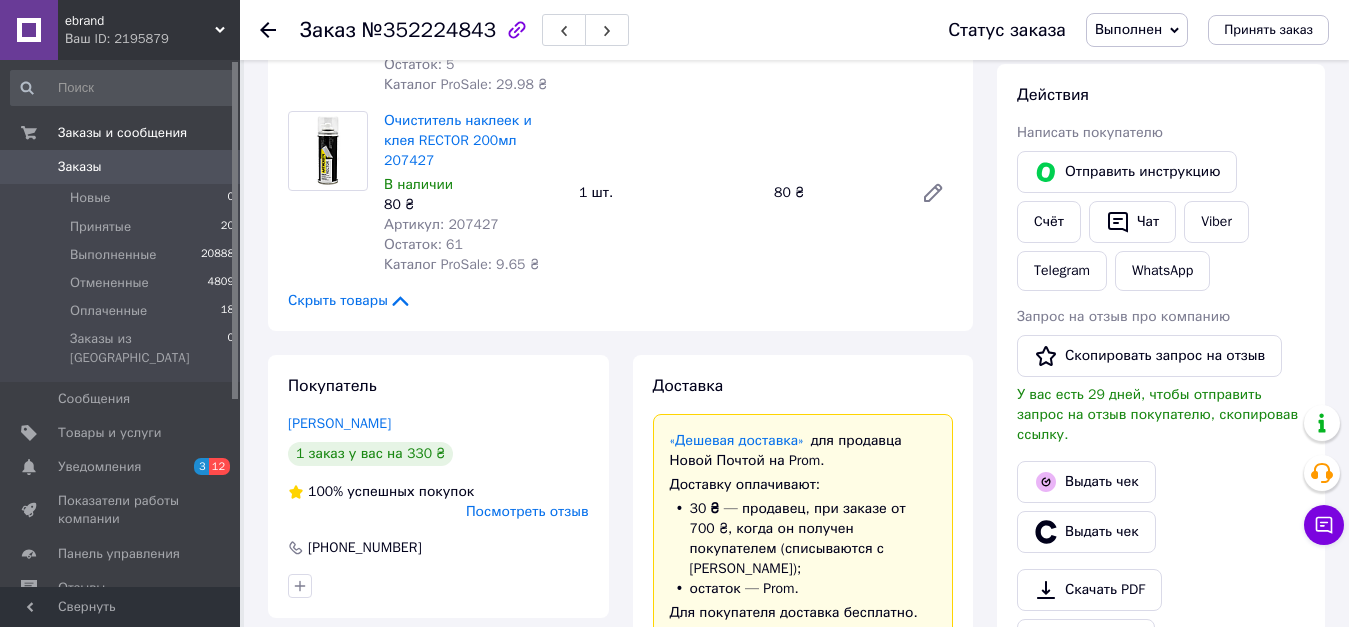 click on "Заказ №352224843 Статус заказа Выполнен Принят Отменен Оплаченный Принять заказ" at bounding box center (794, 30) 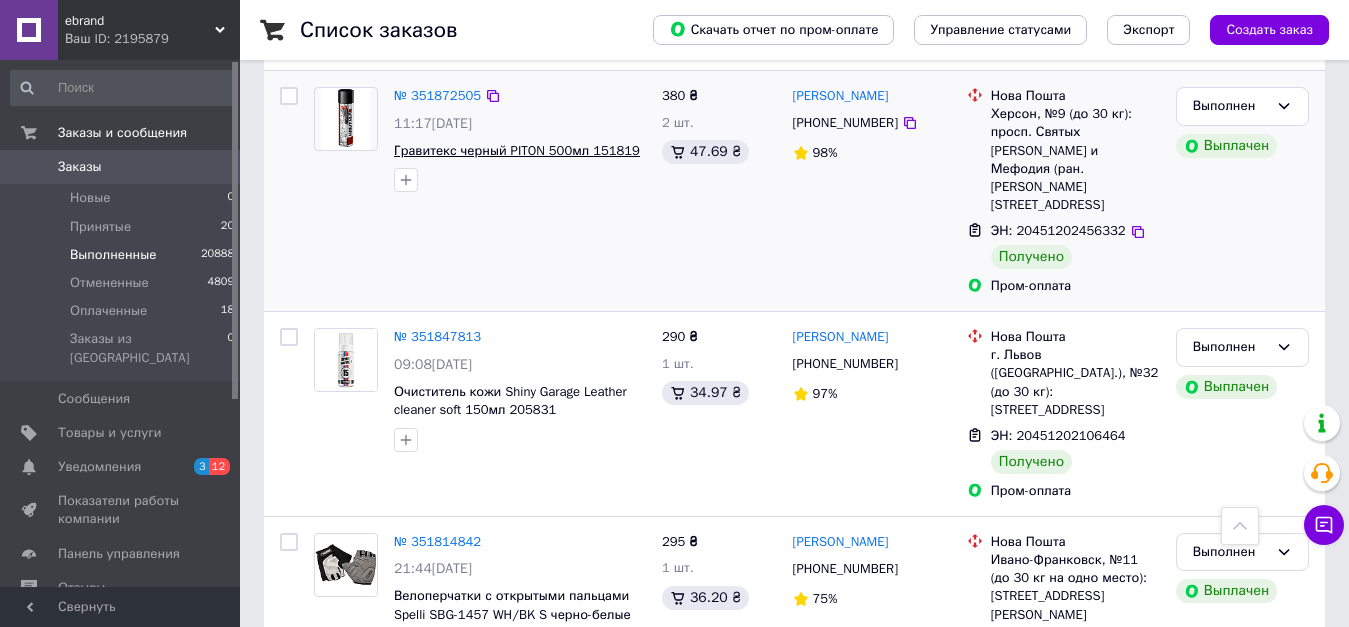 scroll, scrollTop: 3700, scrollLeft: 0, axis: vertical 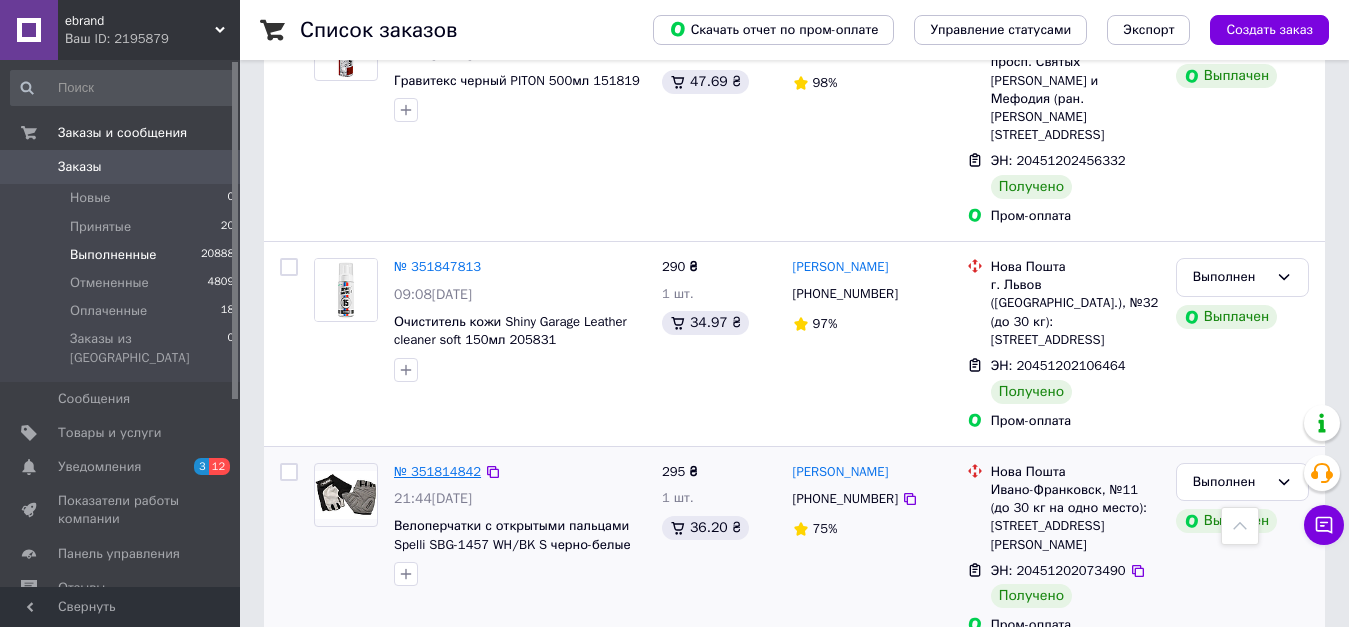click on "№ 351814842" at bounding box center [437, 471] 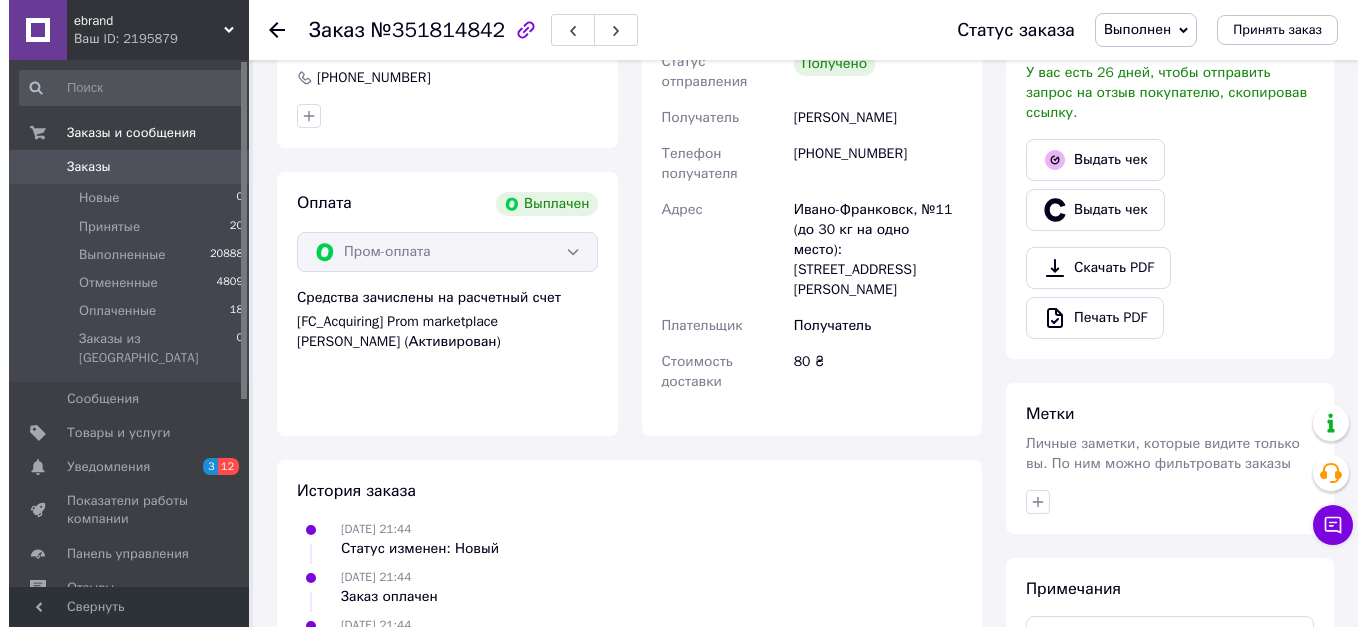 scroll, scrollTop: 422, scrollLeft: 0, axis: vertical 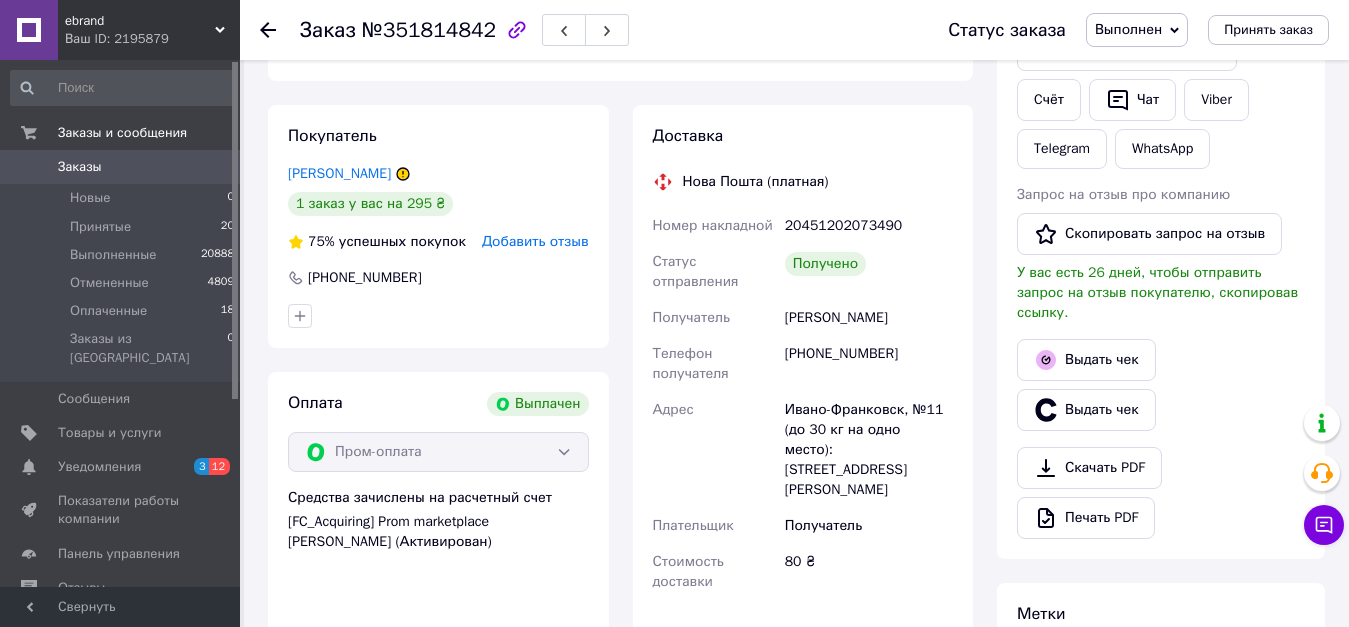 click on "Добавить отзыв" at bounding box center (535, 241) 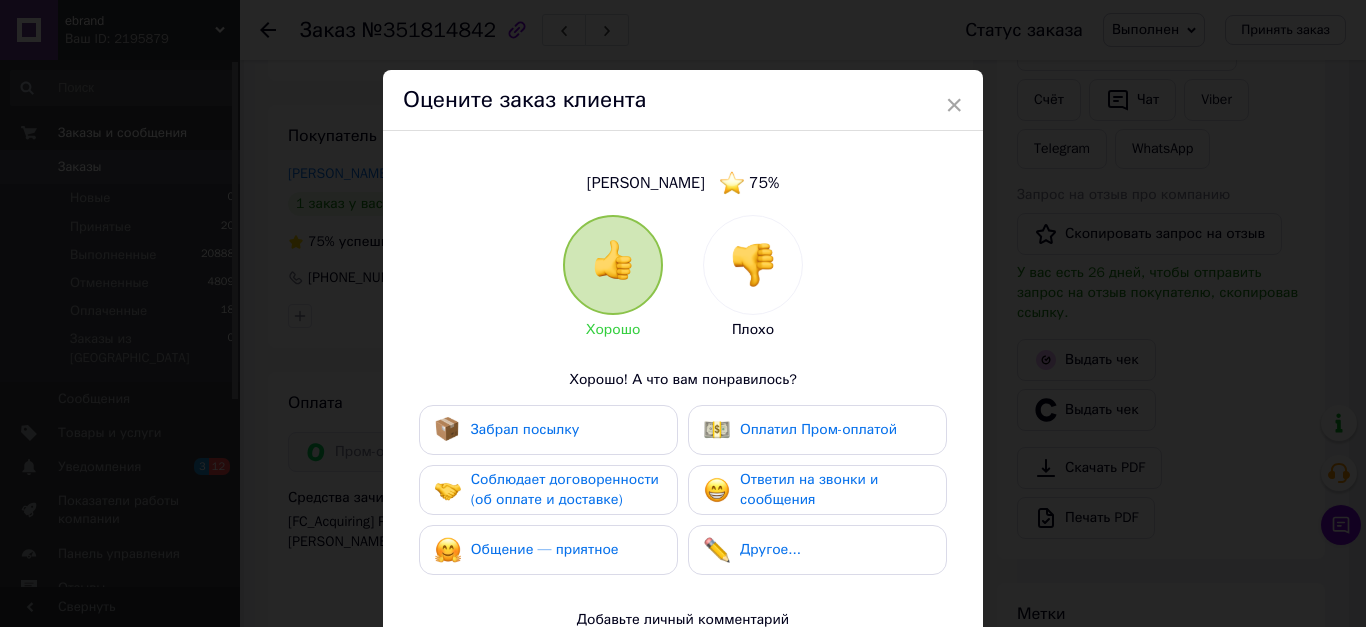 click on "Забрал посылку" at bounding box center (525, 429) 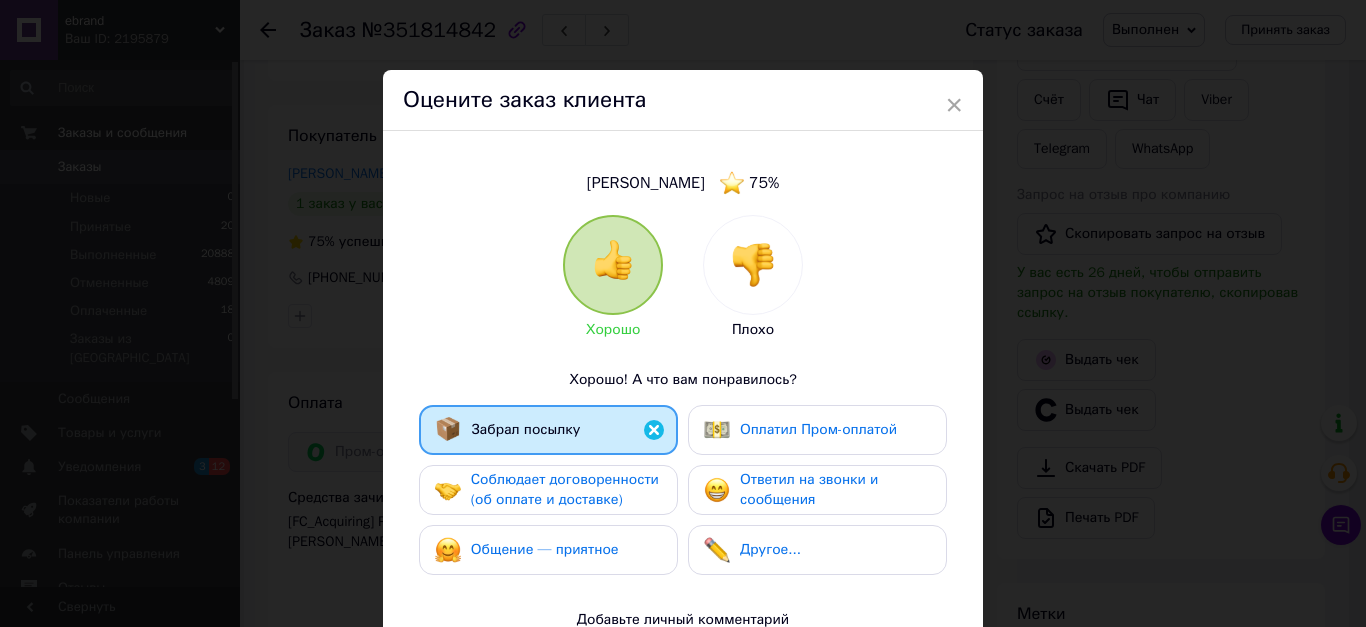 click on "Соблюдает договоренности (об оплате и доставке)" at bounding box center [565, 489] 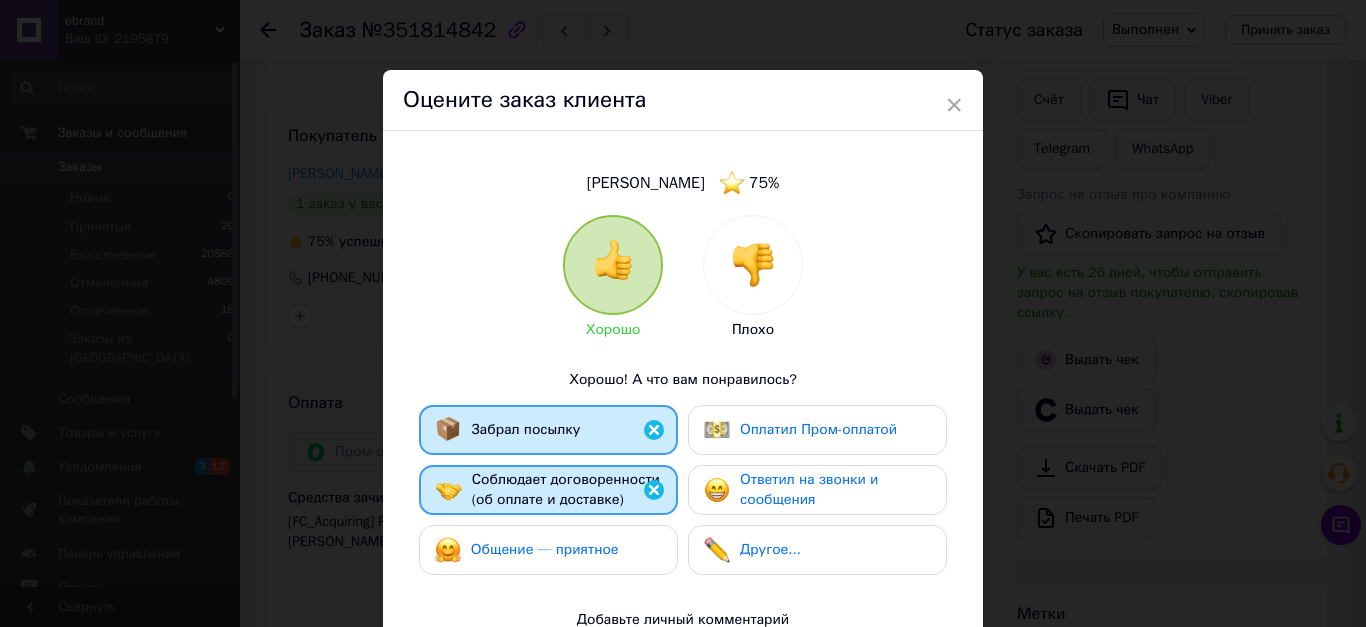 click on "Общение — приятное" at bounding box center [545, 549] 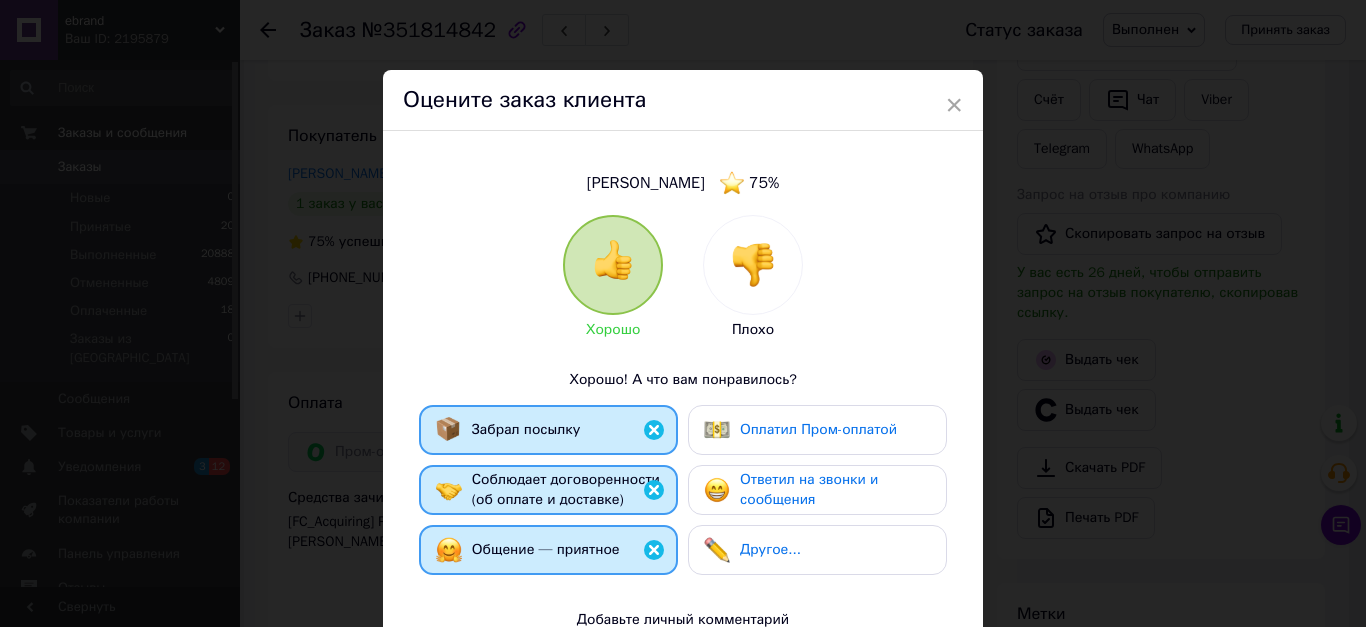 click on "Ответил на звонки и сообщения" at bounding box center [809, 489] 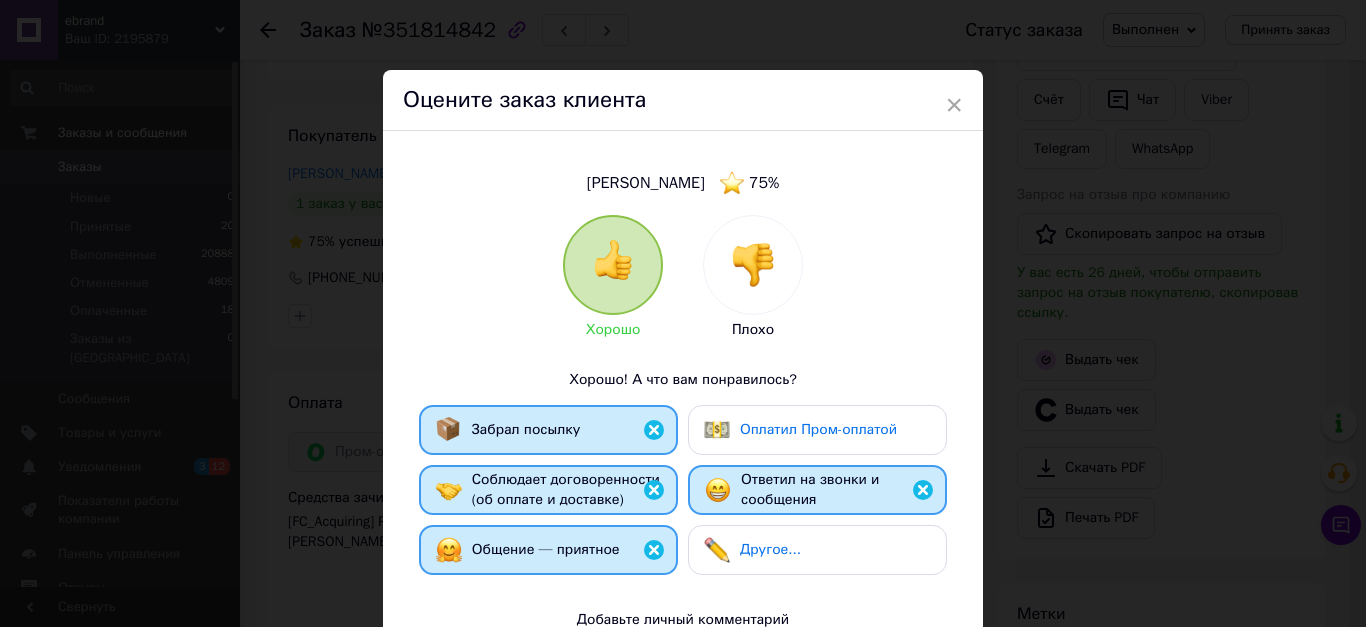 click on "Оплатил Пром-оплатой" at bounding box center [817, 430] 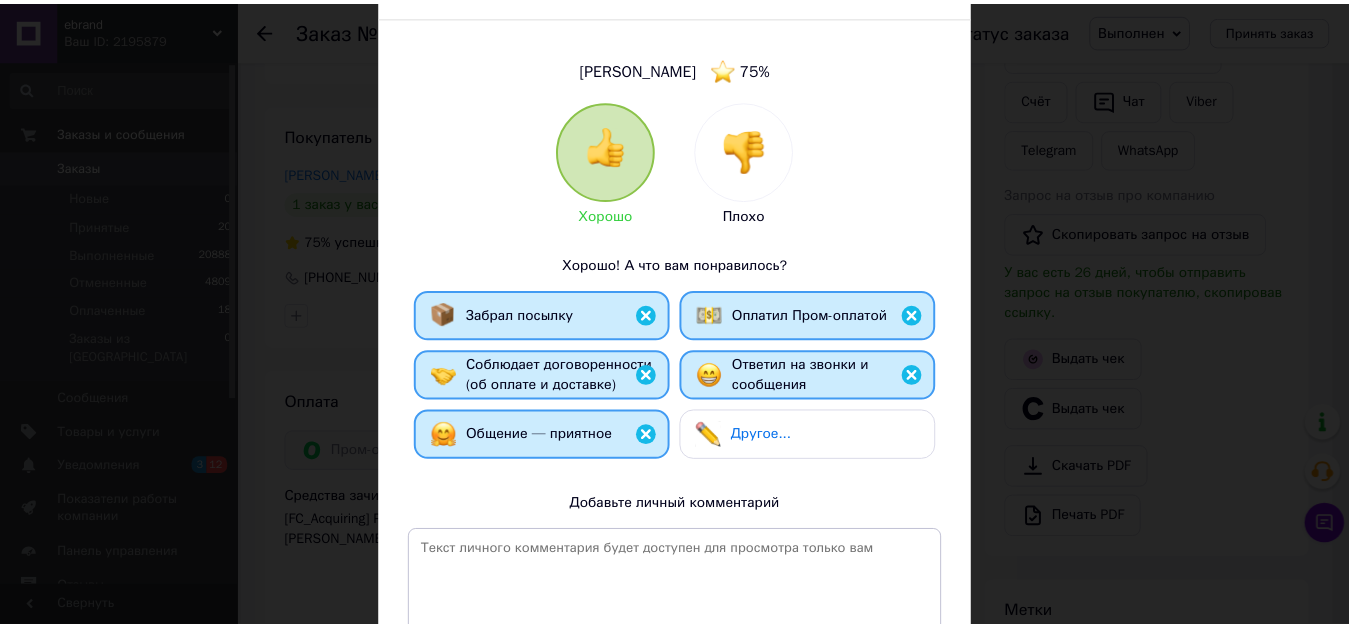 scroll, scrollTop: 300, scrollLeft: 0, axis: vertical 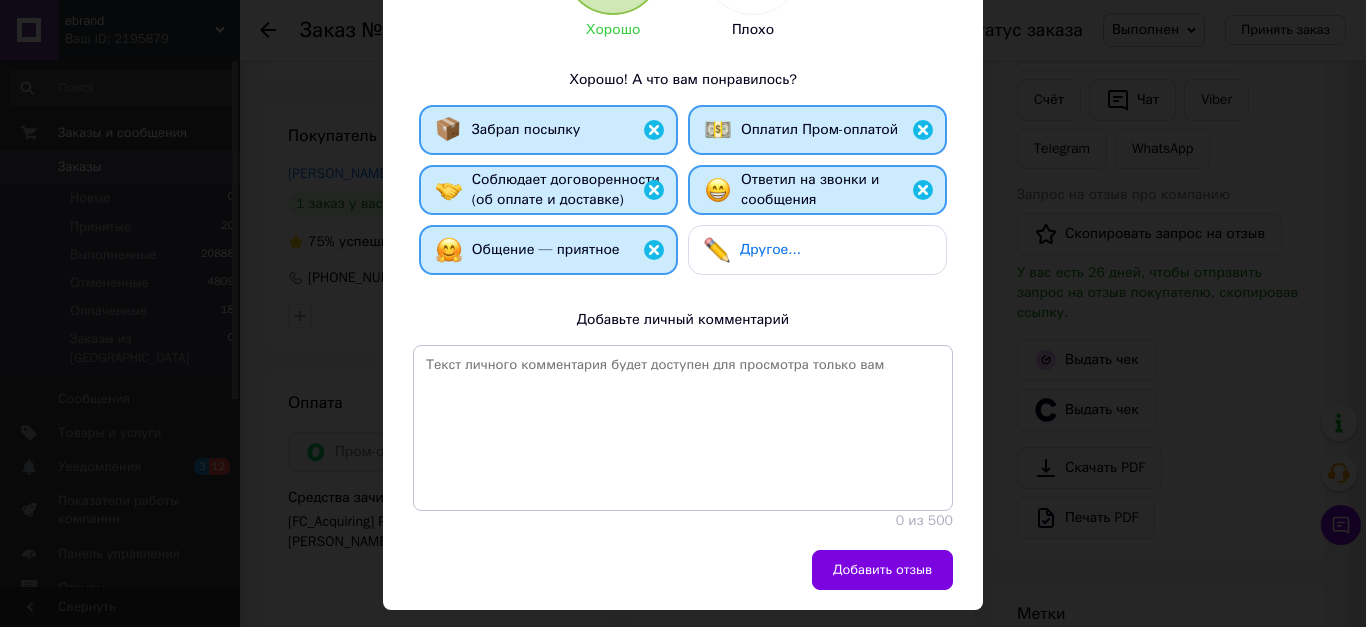 click on "Добавить отзыв" at bounding box center (882, 570) 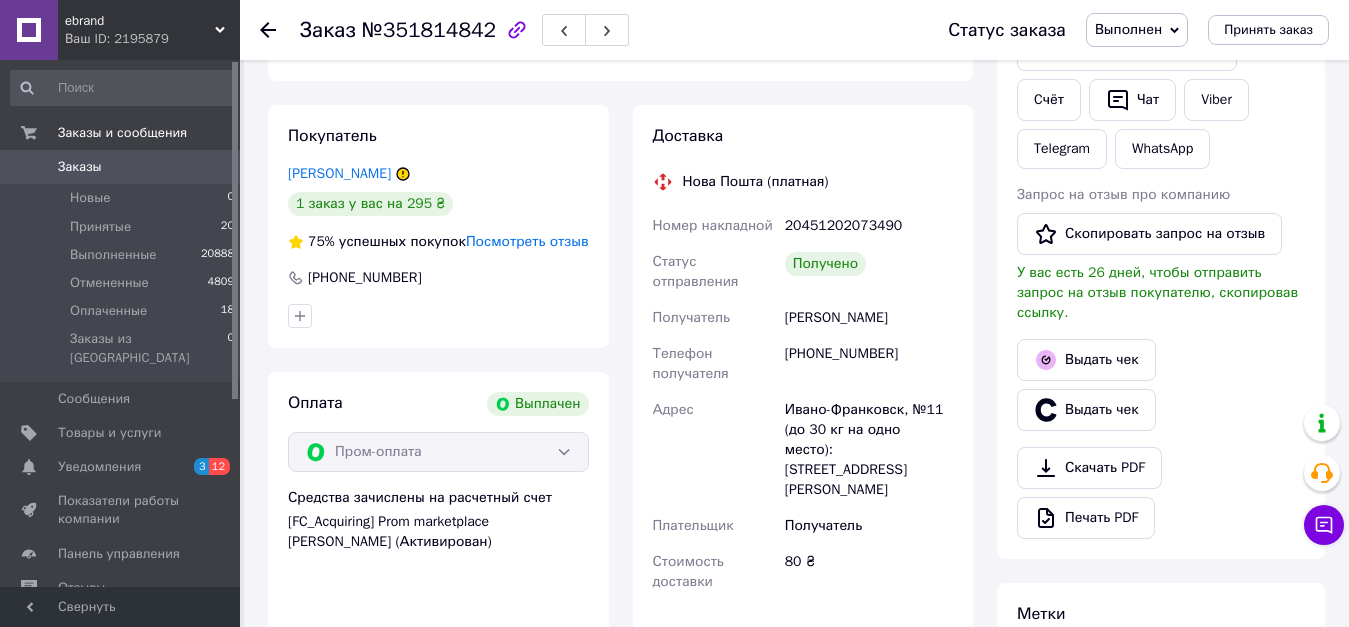 click 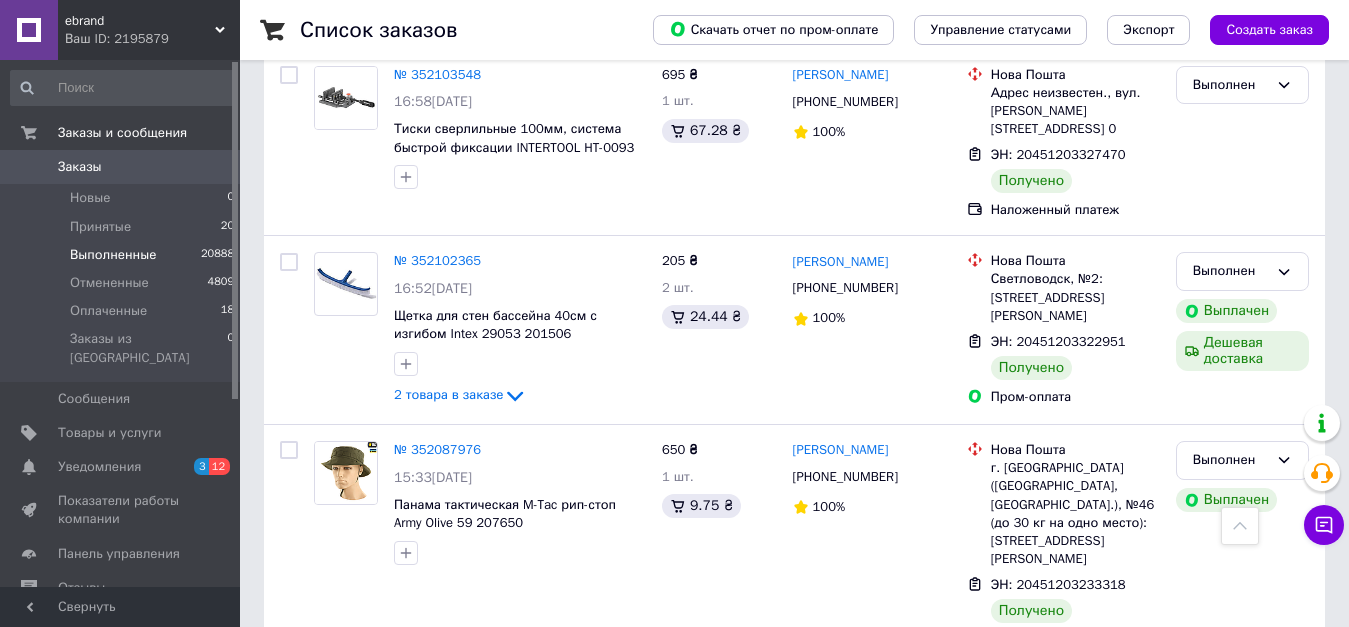 scroll, scrollTop: 800, scrollLeft: 0, axis: vertical 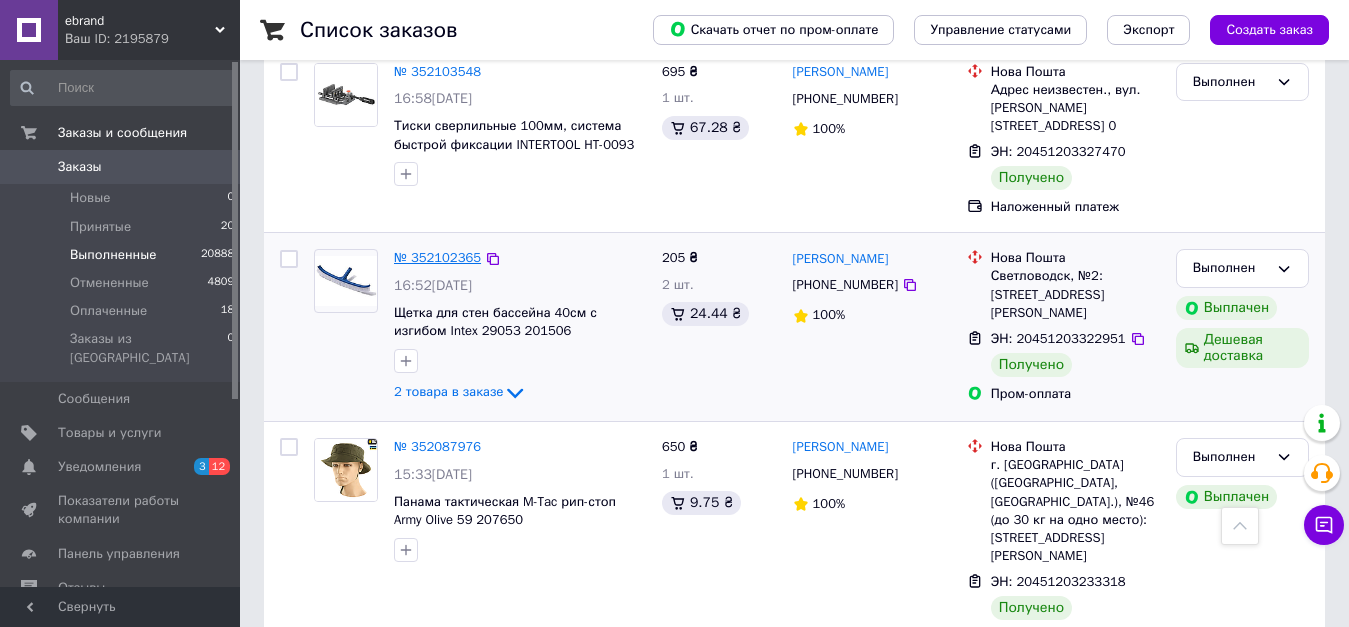click on "№ 352102365" at bounding box center [437, 257] 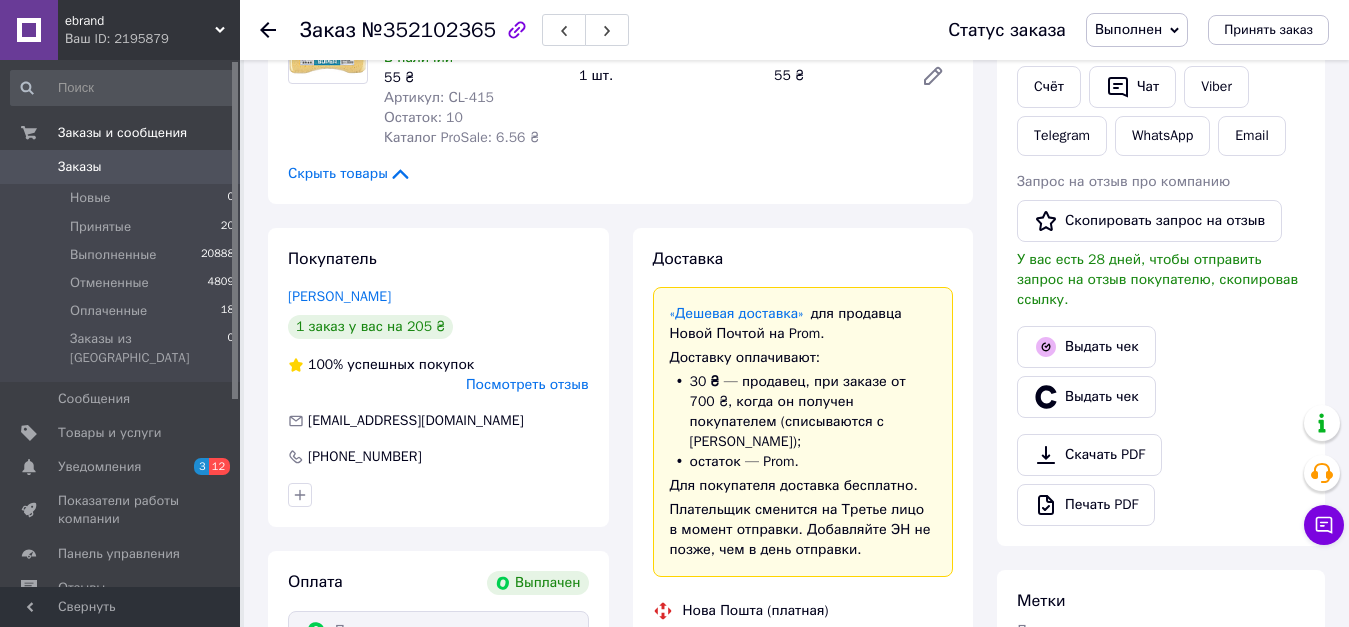 scroll, scrollTop: 400, scrollLeft: 0, axis: vertical 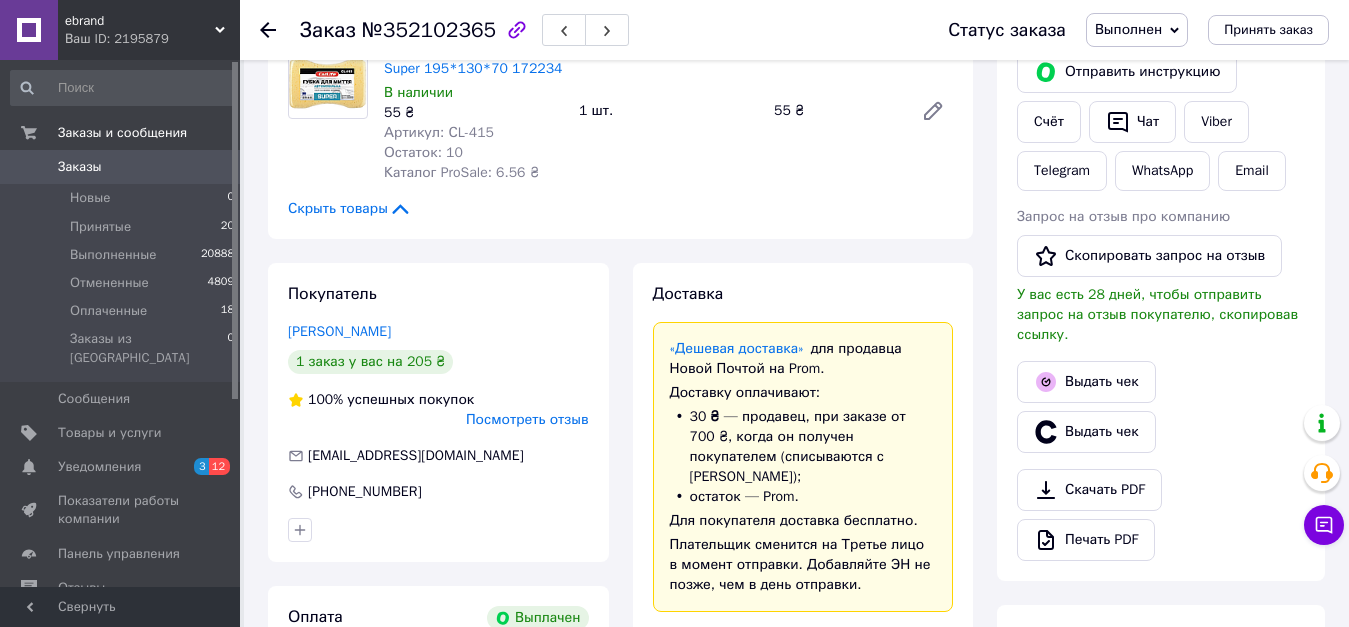 click 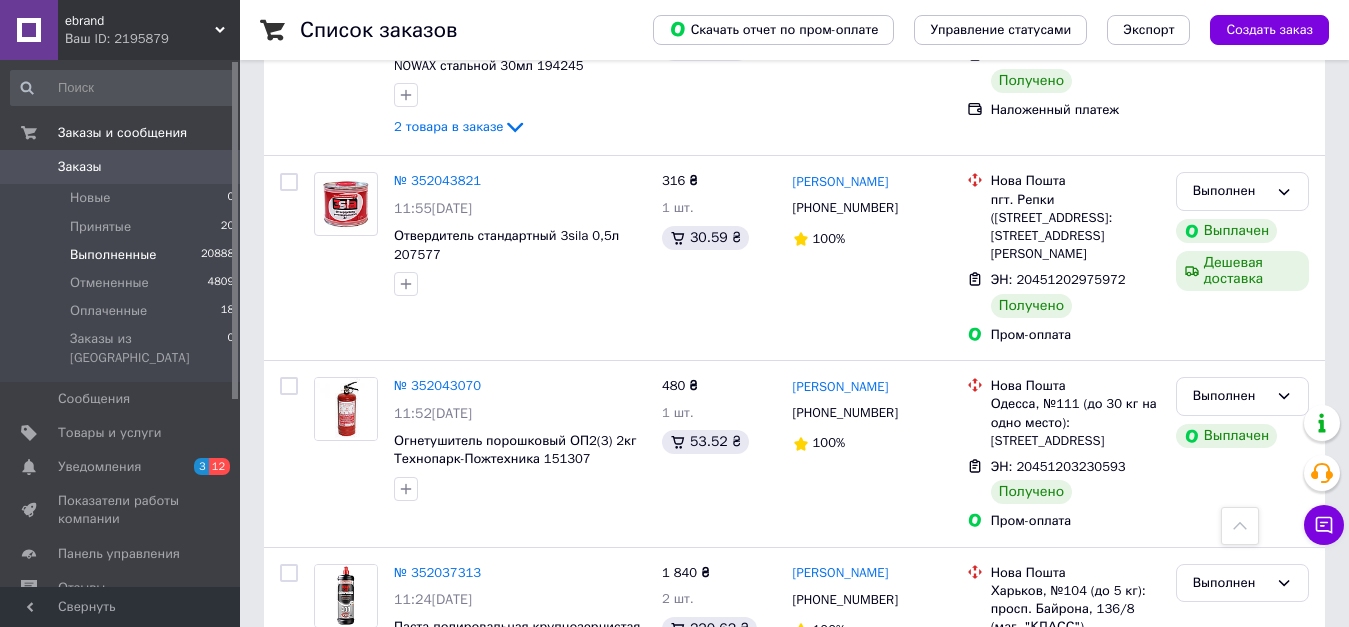 scroll, scrollTop: 2800, scrollLeft: 0, axis: vertical 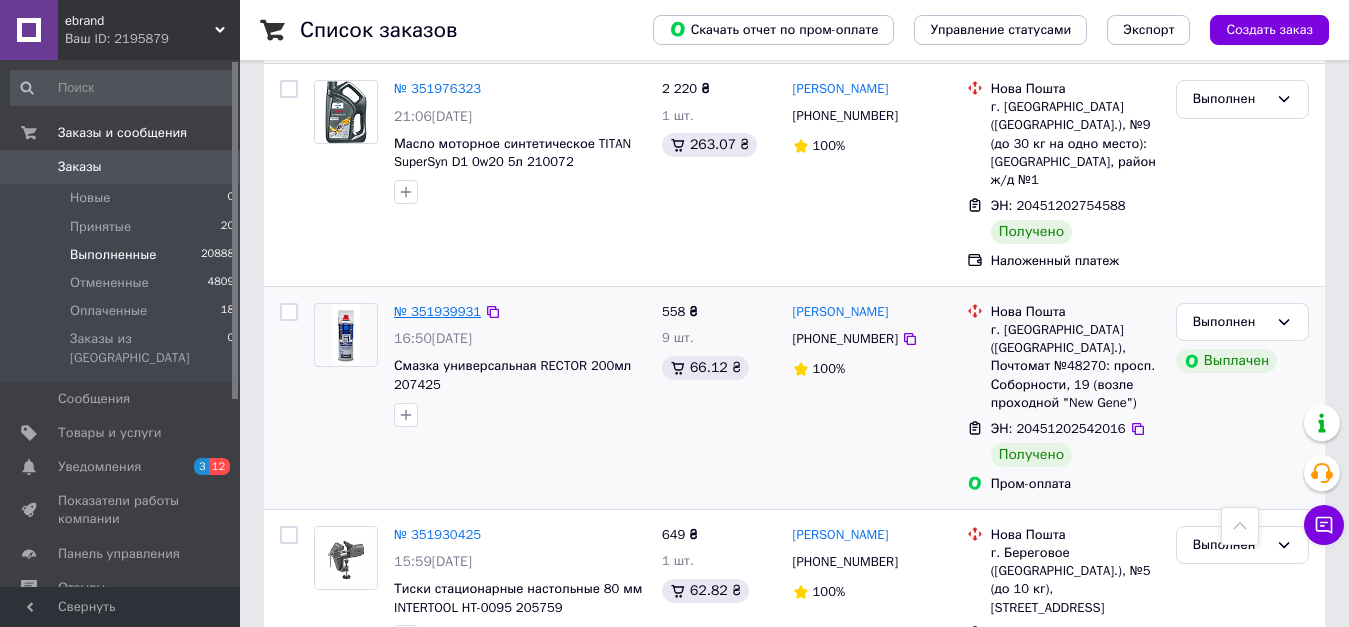 click on "№ 351939931" at bounding box center [437, 311] 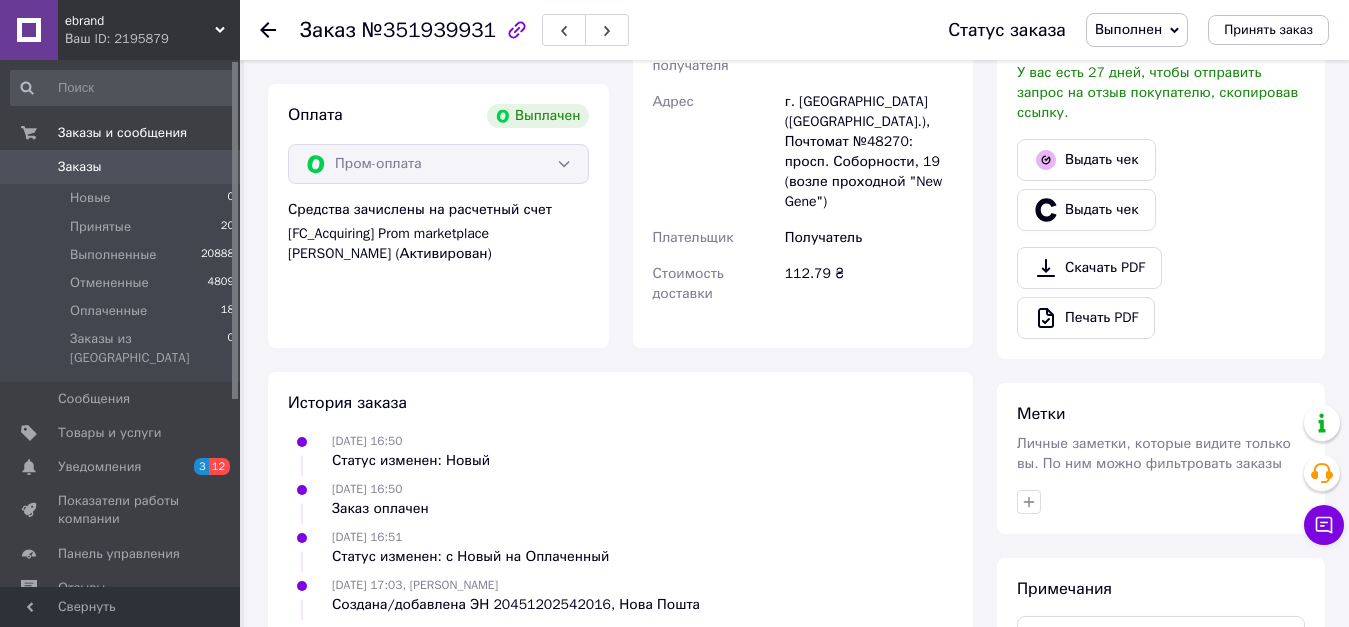 scroll, scrollTop: 422, scrollLeft: 0, axis: vertical 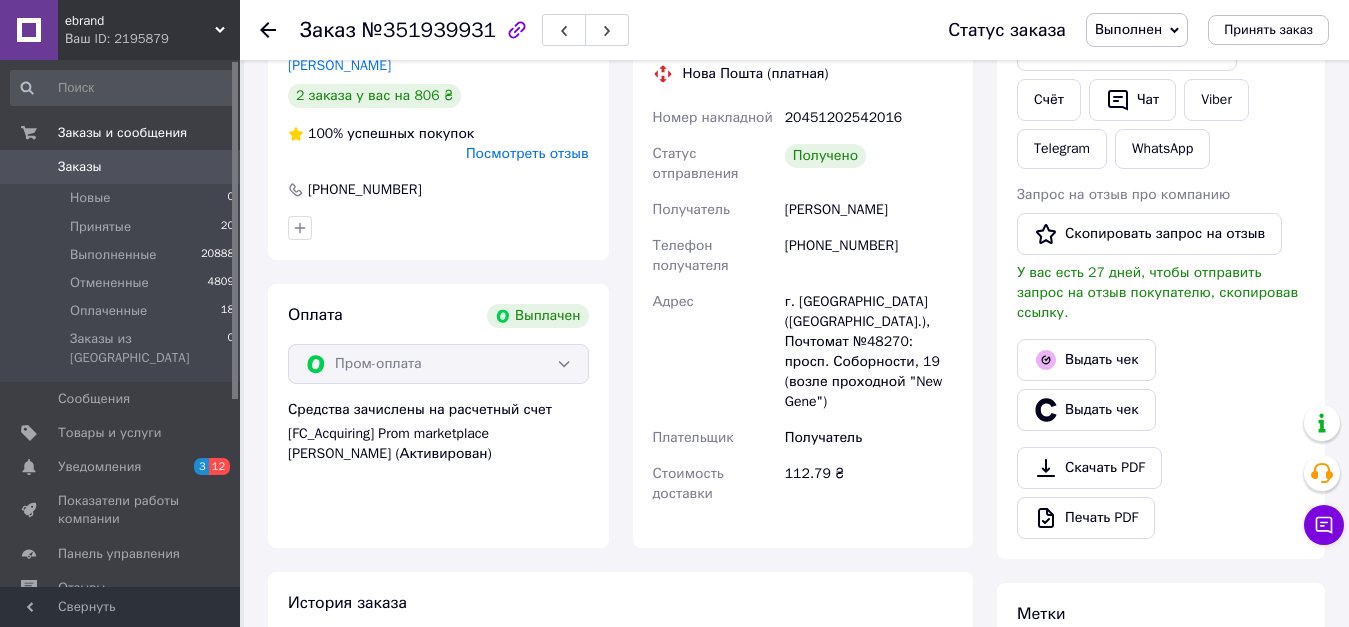 click 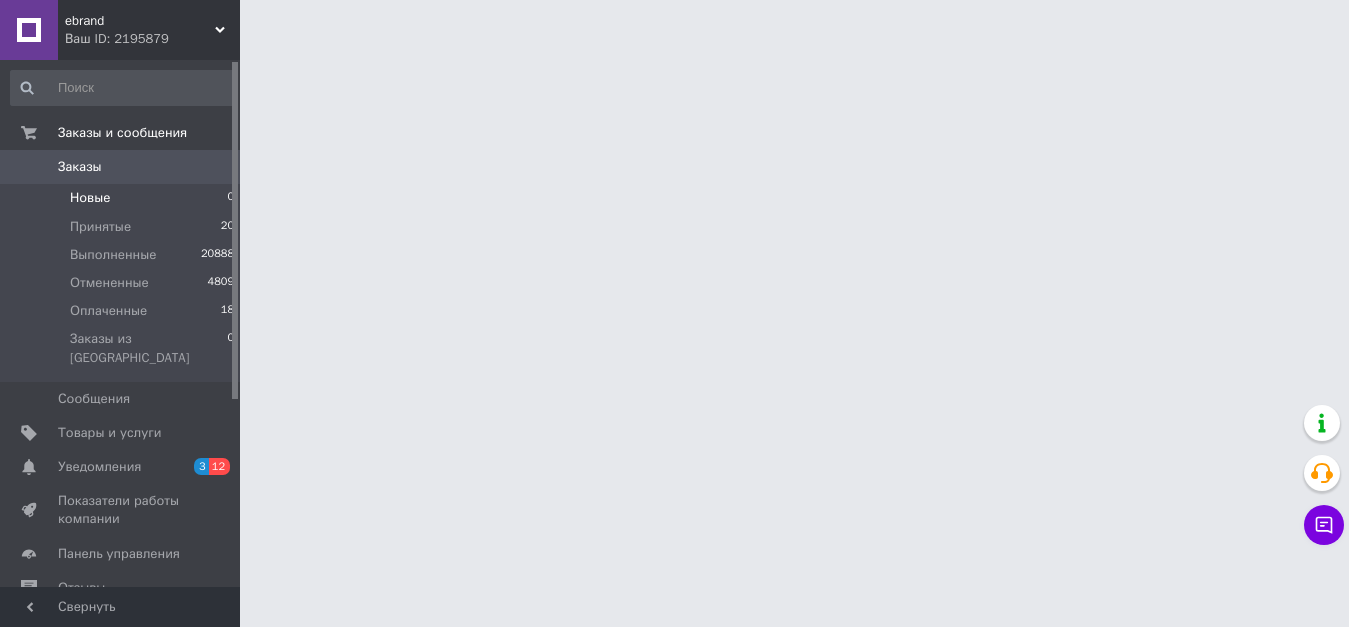 scroll, scrollTop: 0, scrollLeft: 0, axis: both 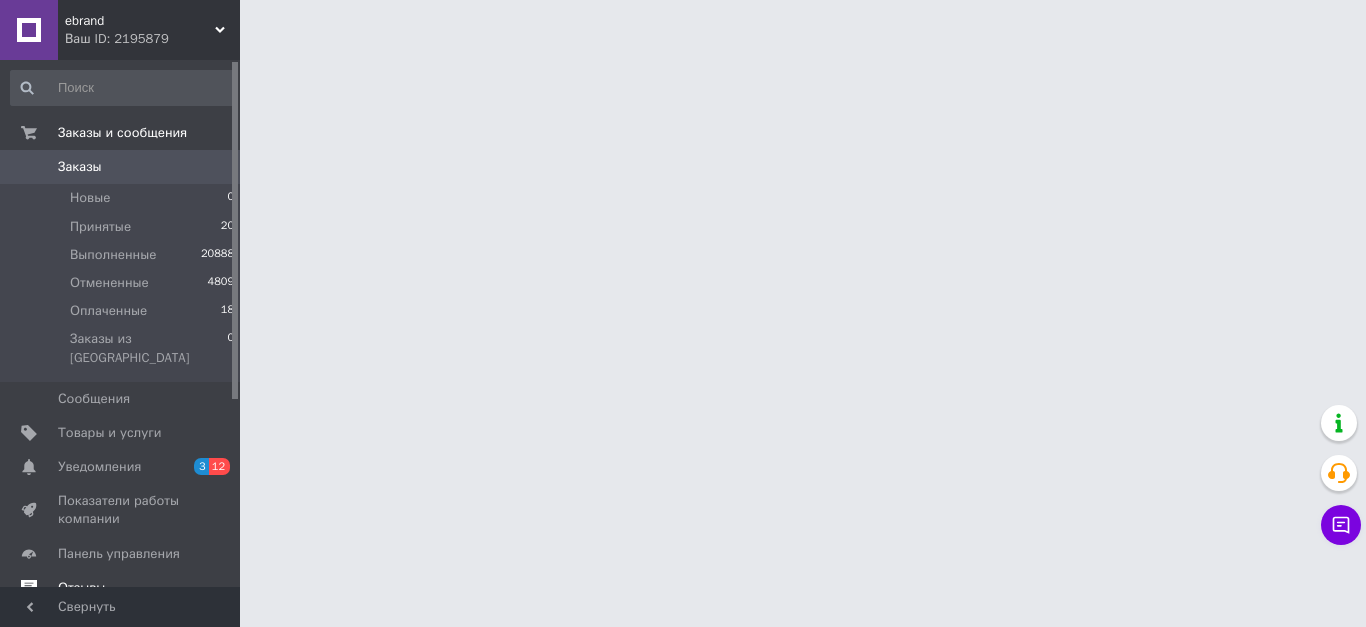 click on "Отзывы" at bounding box center [81, 588] 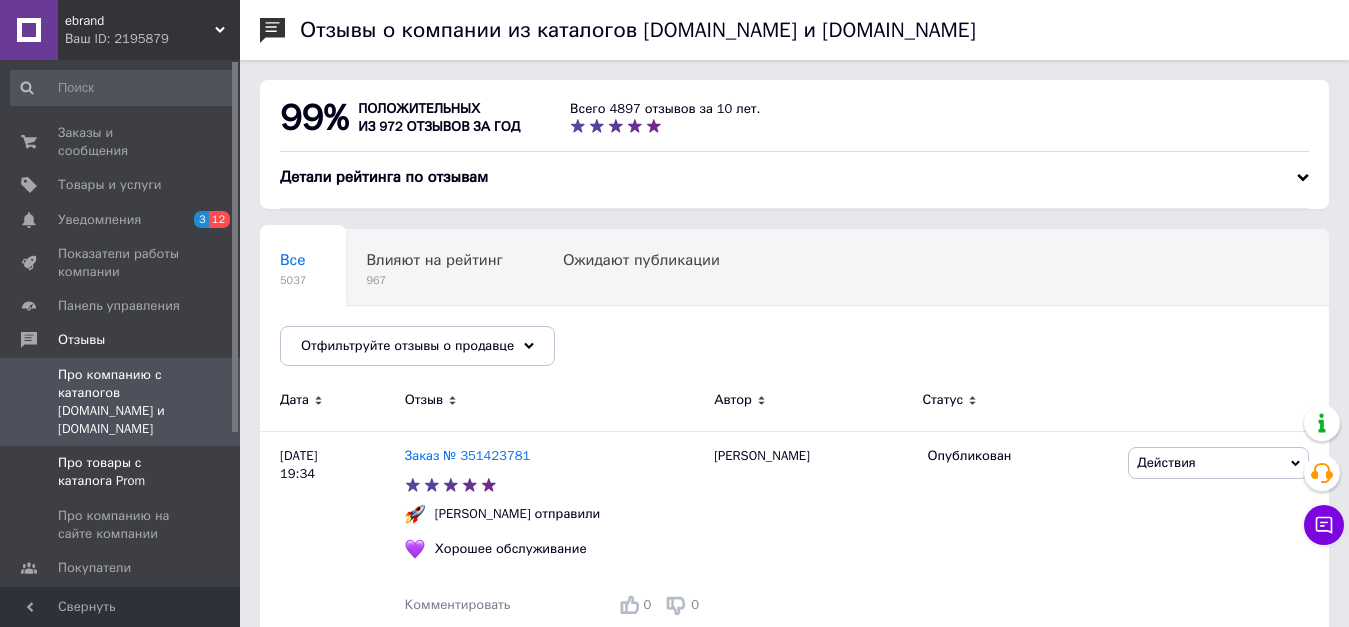 click on "Про товары с каталога Prom" at bounding box center [121, 472] 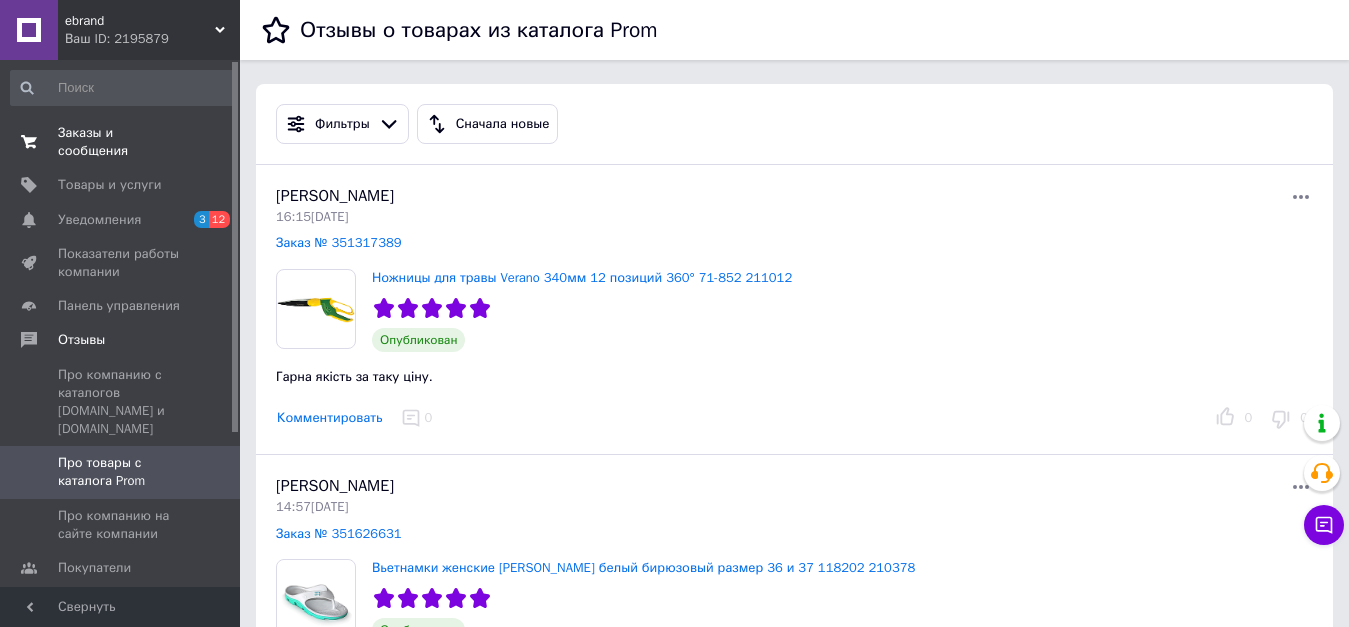 click on "Заказы и сообщения" at bounding box center (121, 142) 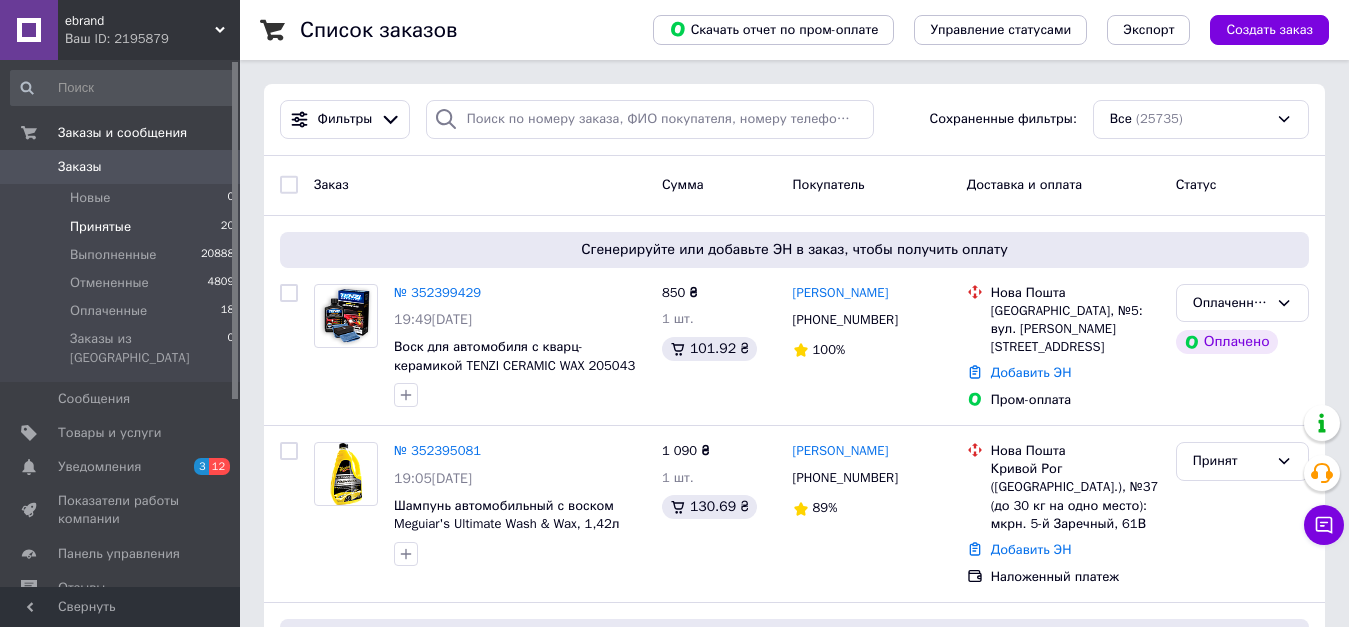 click on "Принятые" at bounding box center [100, 227] 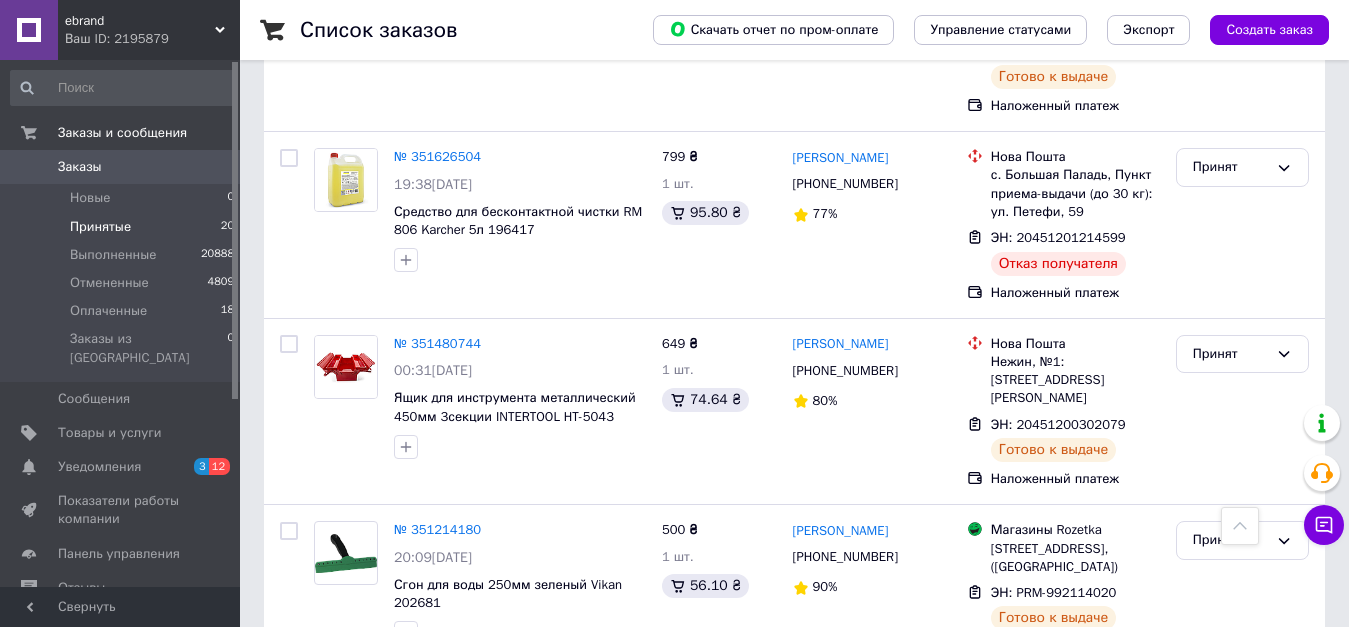 scroll, scrollTop: 3451, scrollLeft: 0, axis: vertical 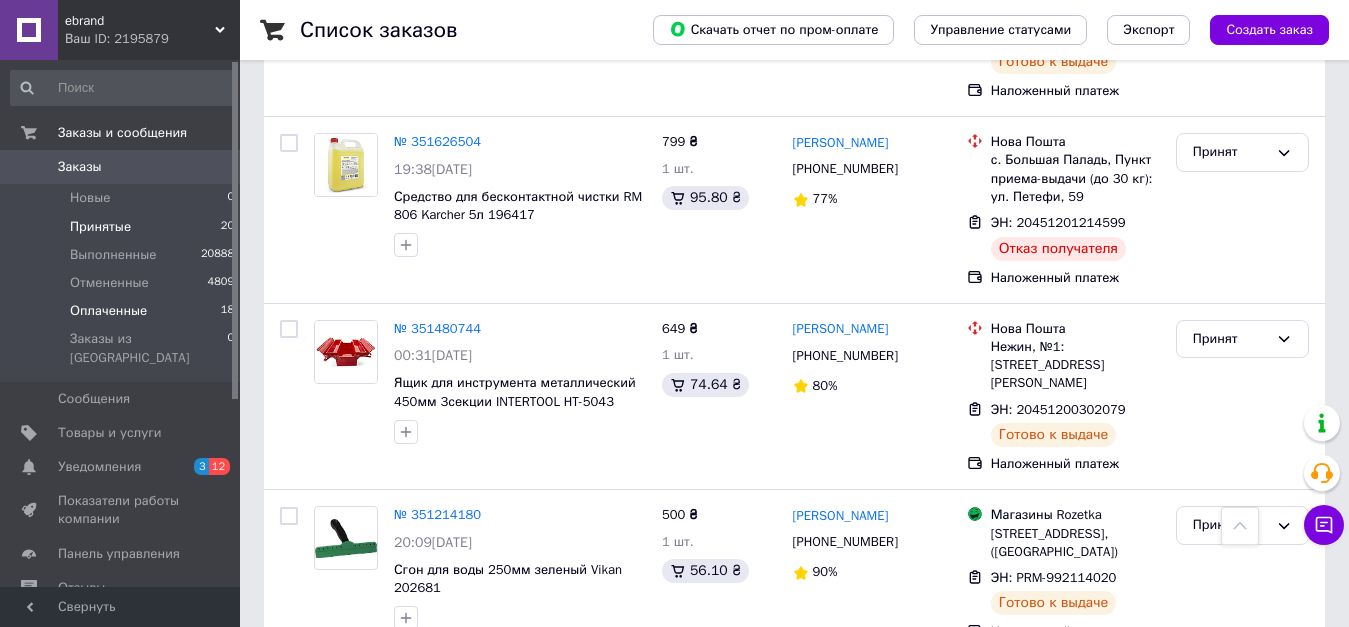 click on "Оплаченные" at bounding box center [108, 311] 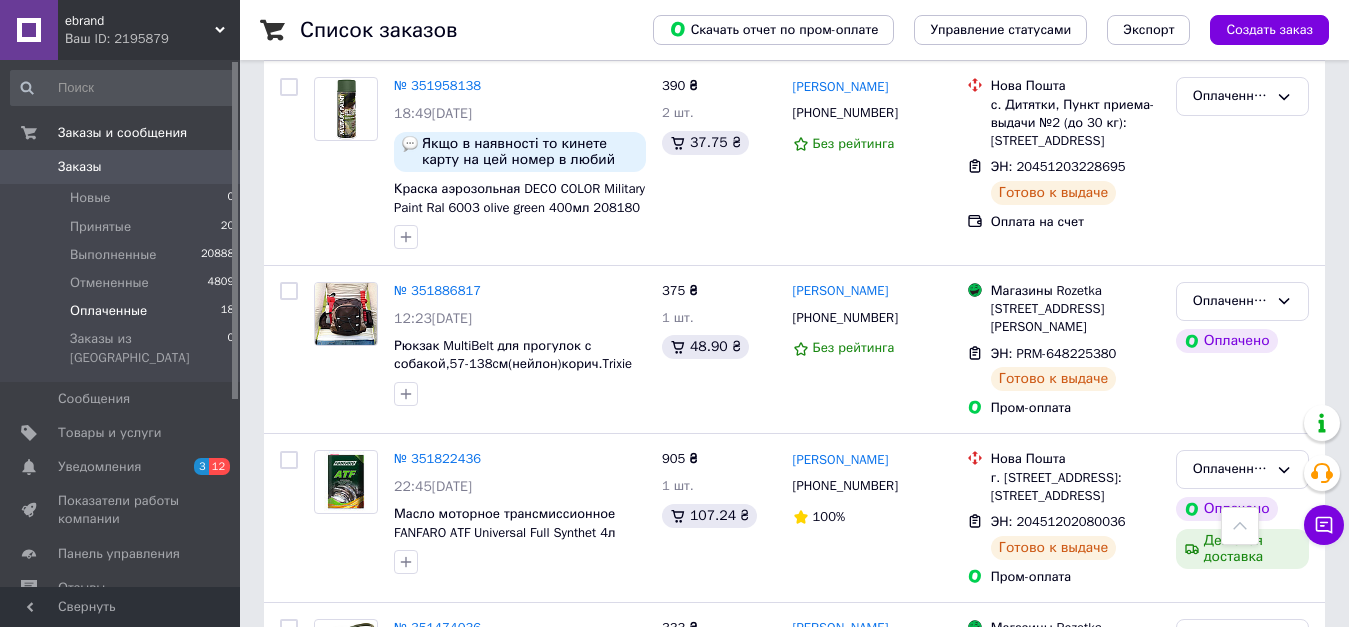 scroll, scrollTop: 3378, scrollLeft: 0, axis: vertical 